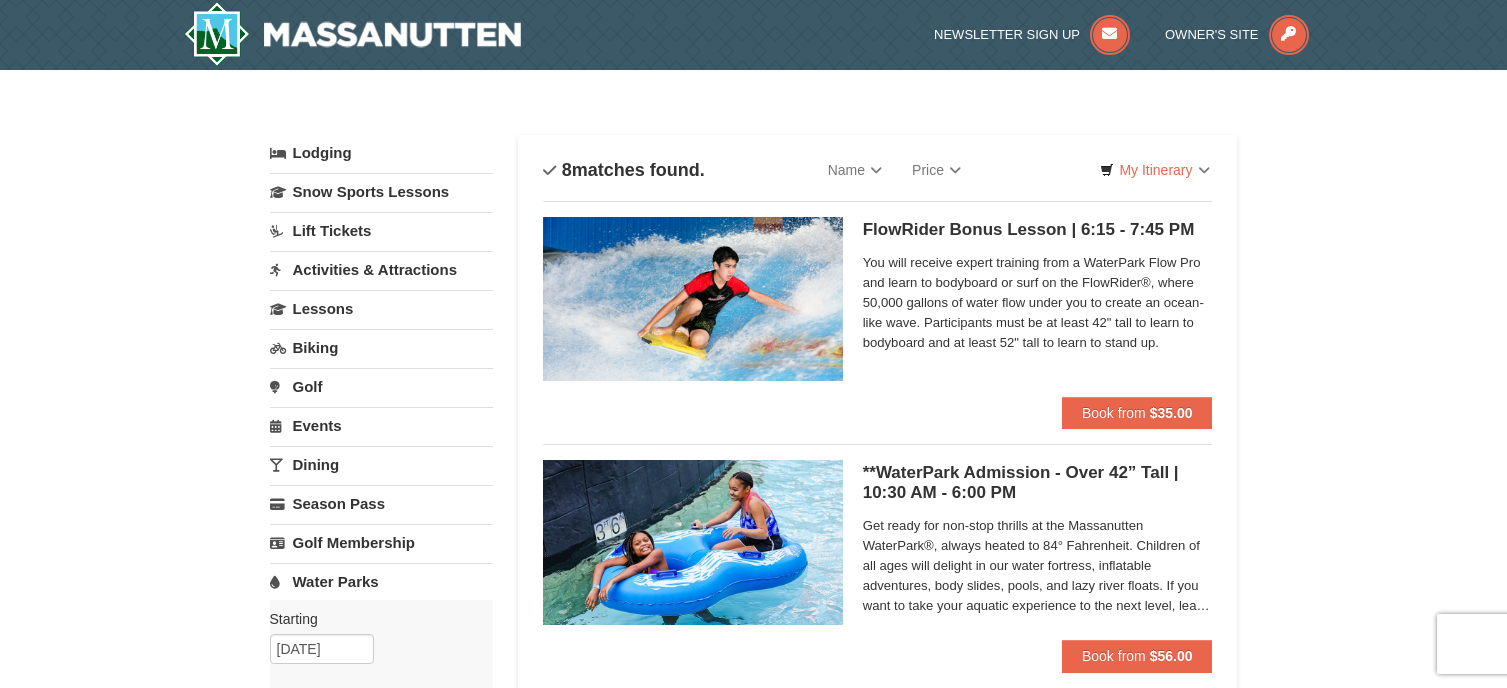scroll, scrollTop: 0, scrollLeft: 0, axis: both 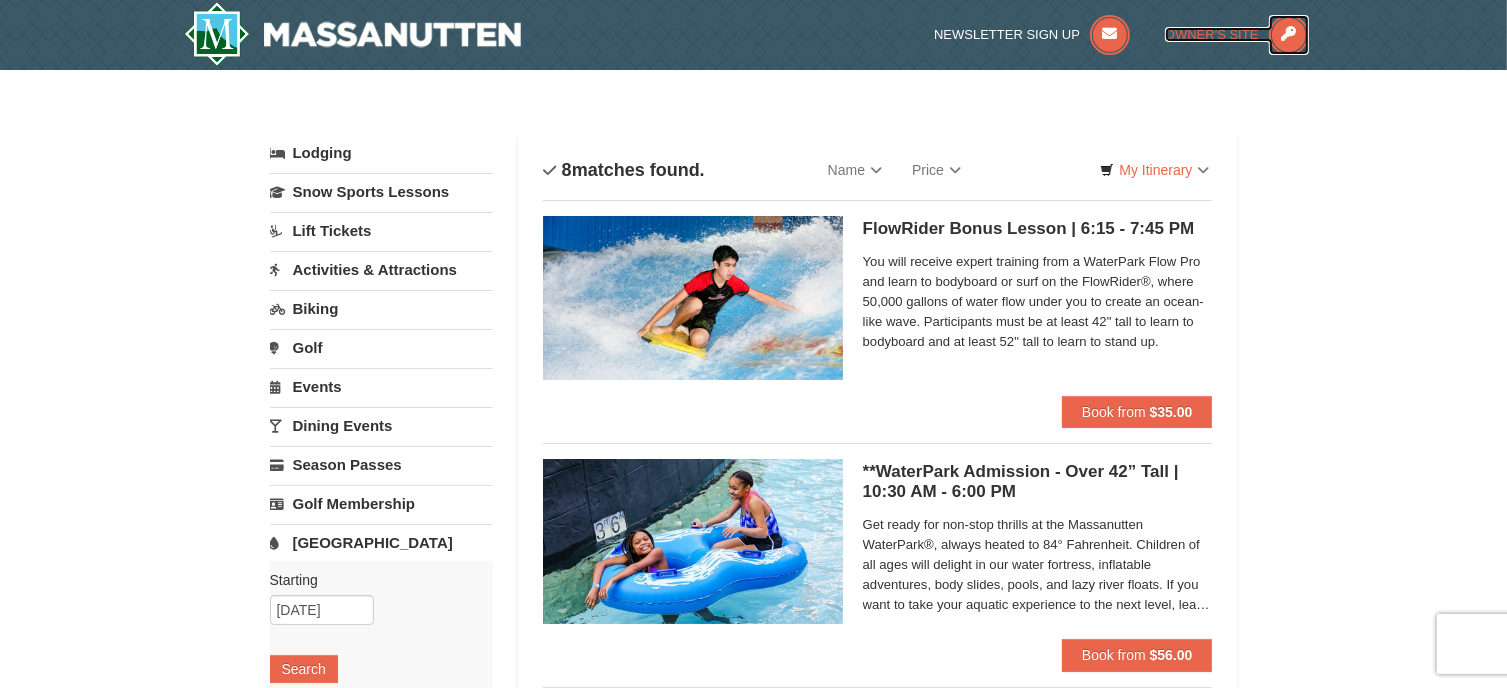 click on "Owner's Site" at bounding box center (1212, 34) 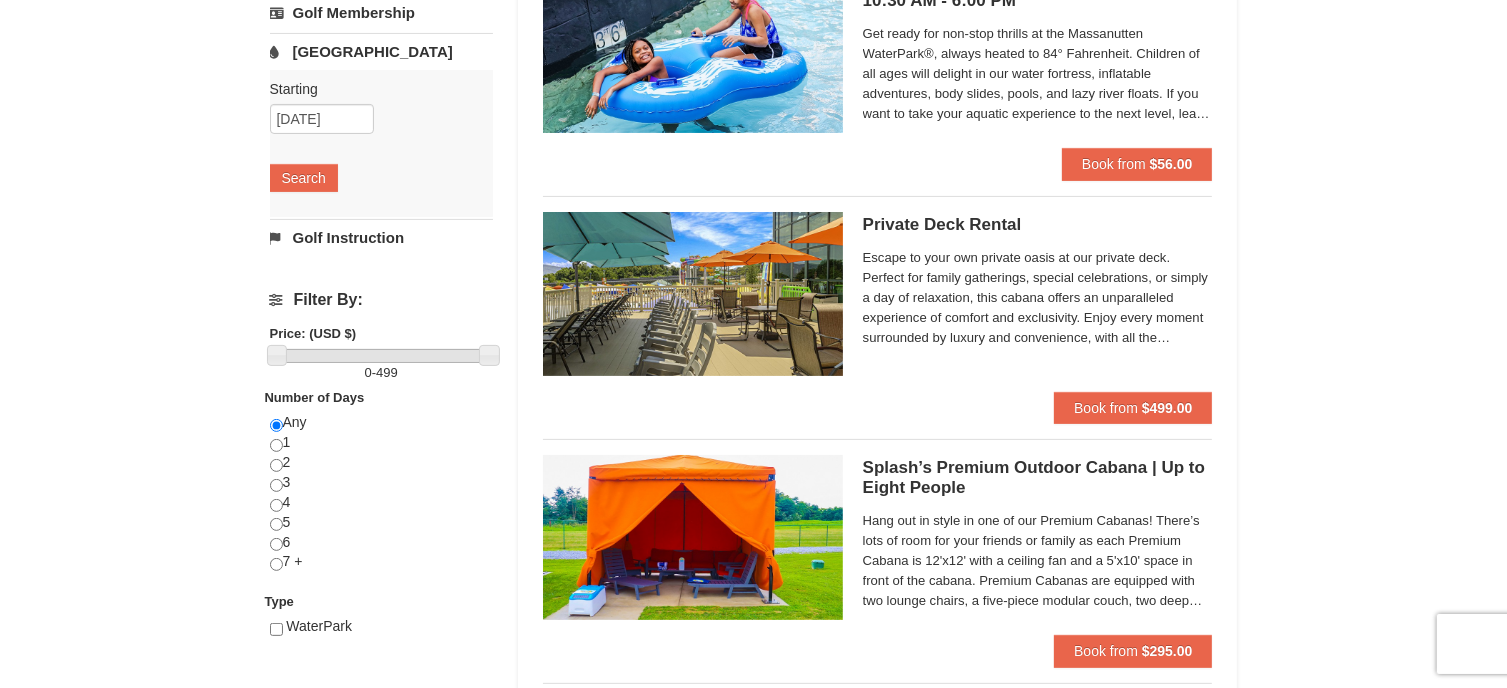 scroll, scrollTop: 466, scrollLeft: 0, axis: vertical 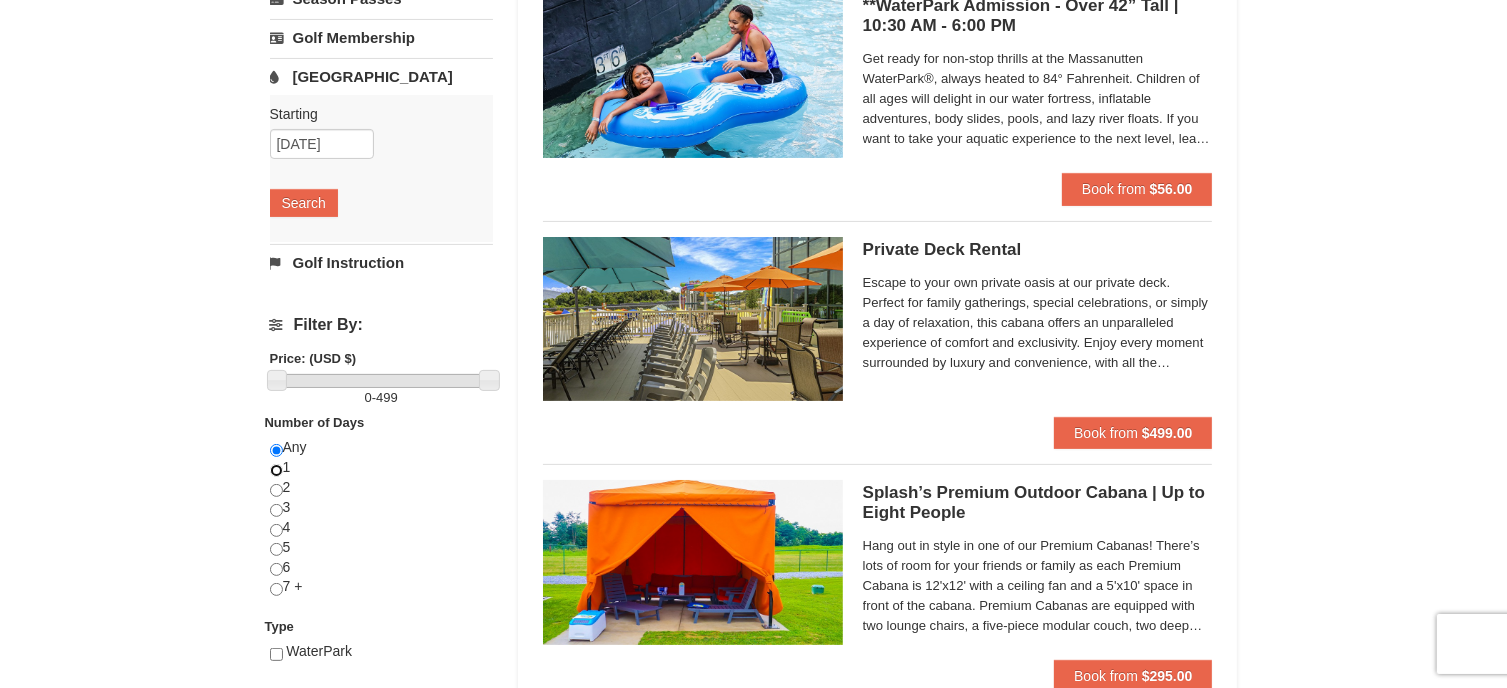 click at bounding box center [276, 470] 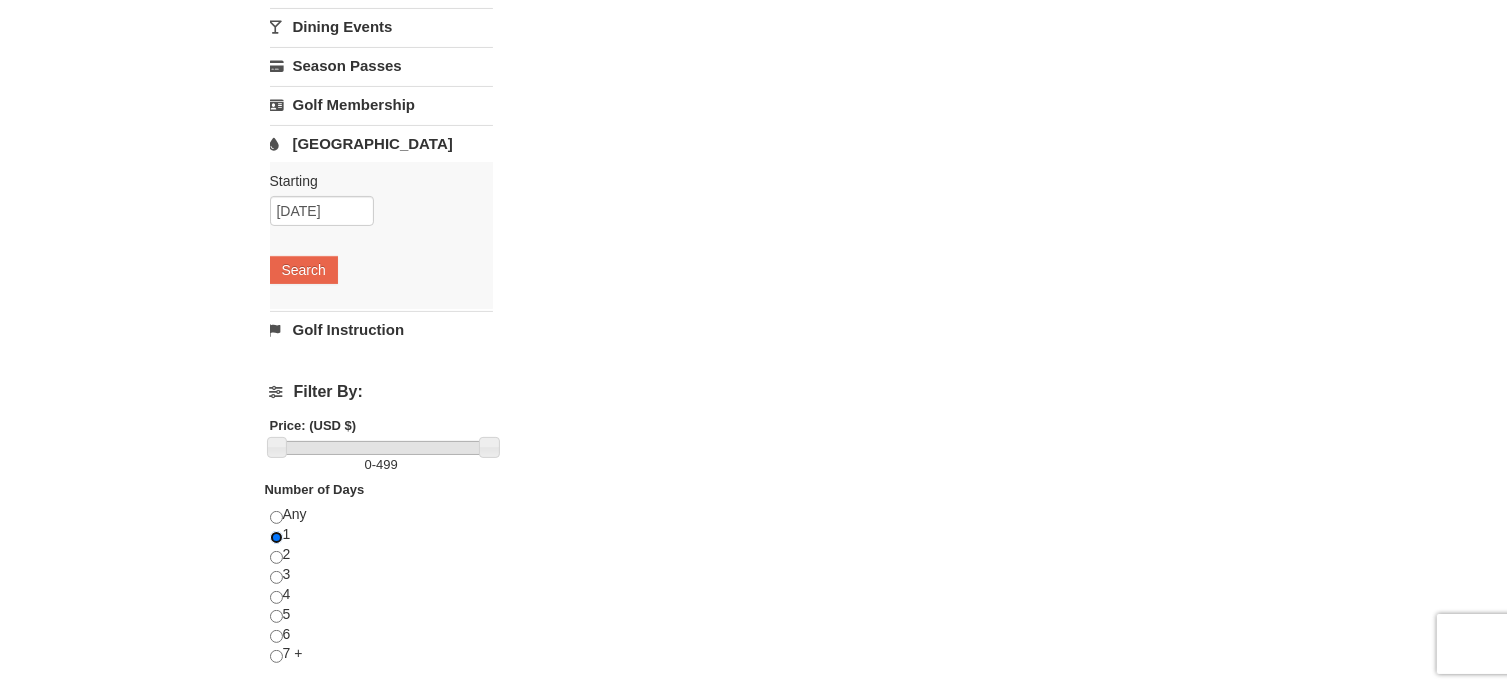 scroll, scrollTop: 400, scrollLeft: 0, axis: vertical 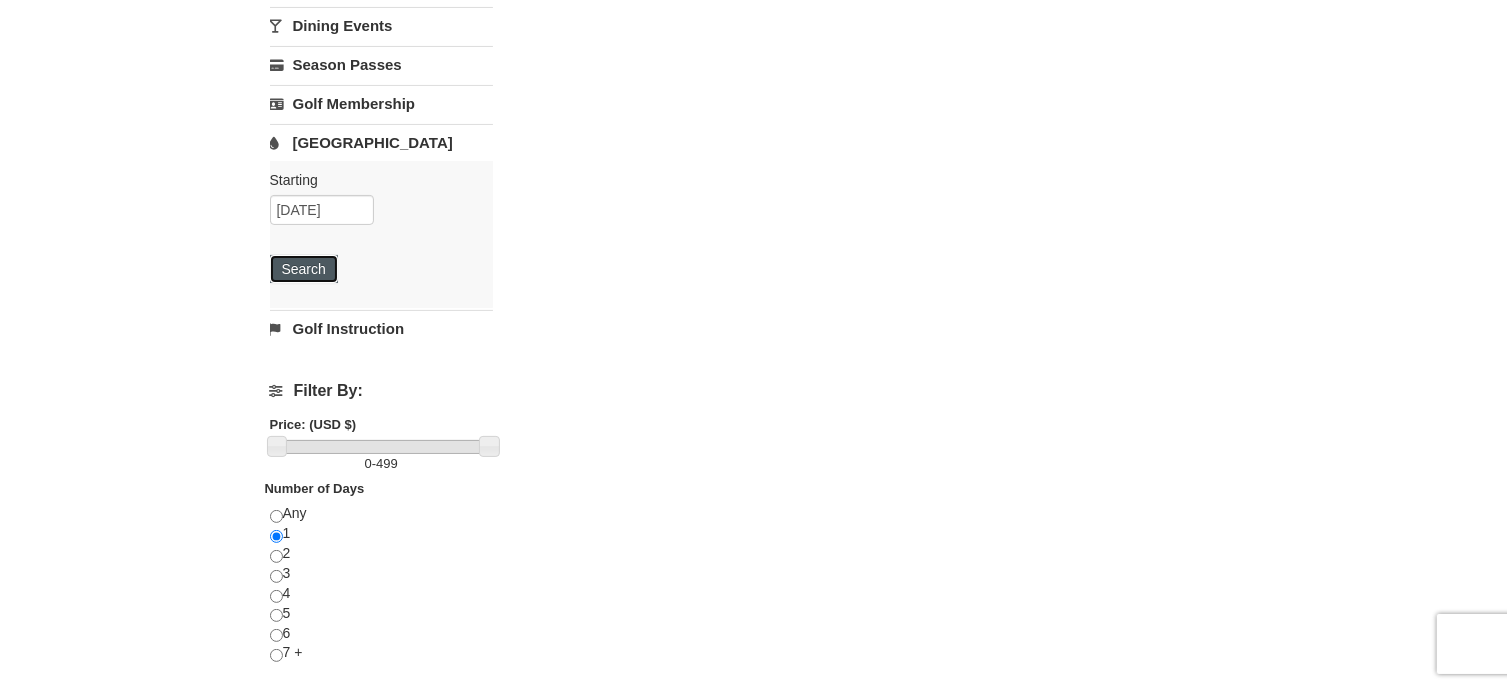 click on "Search" at bounding box center [304, 269] 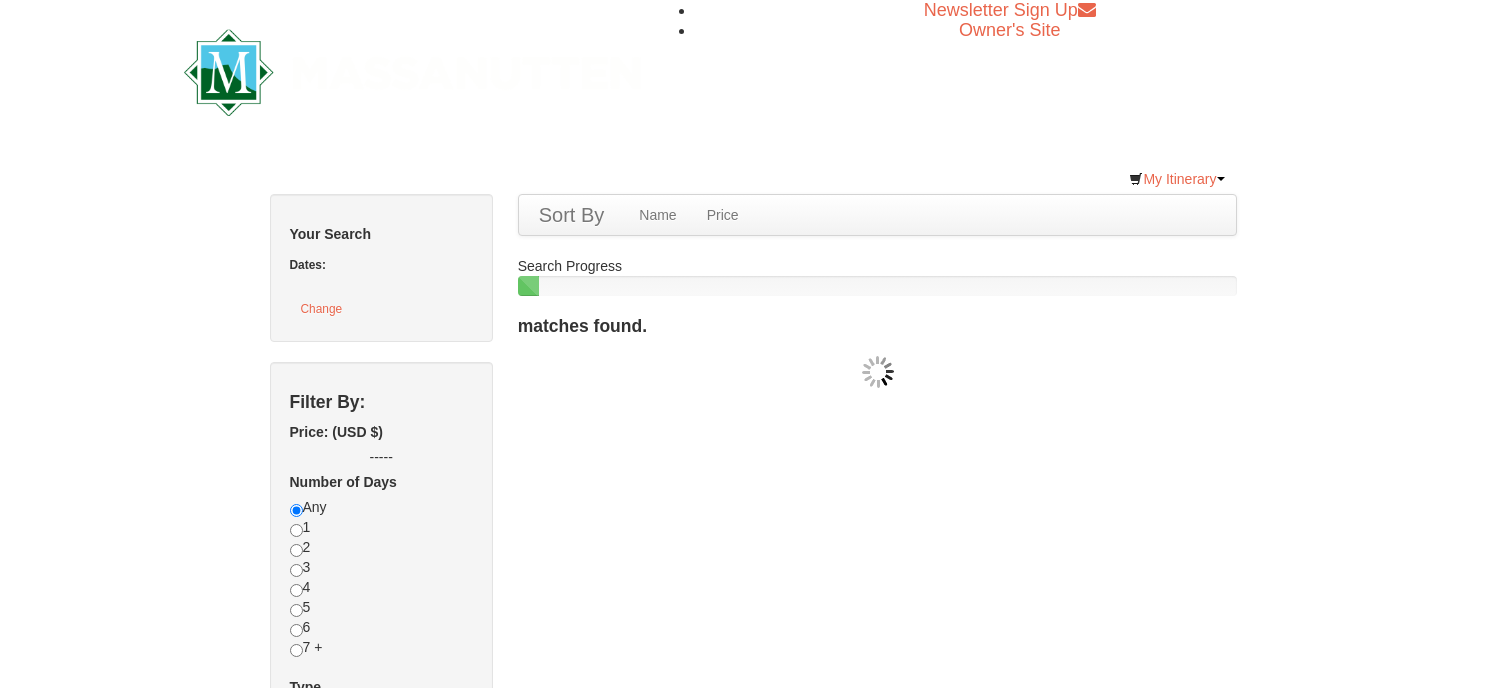 scroll, scrollTop: 0, scrollLeft: 0, axis: both 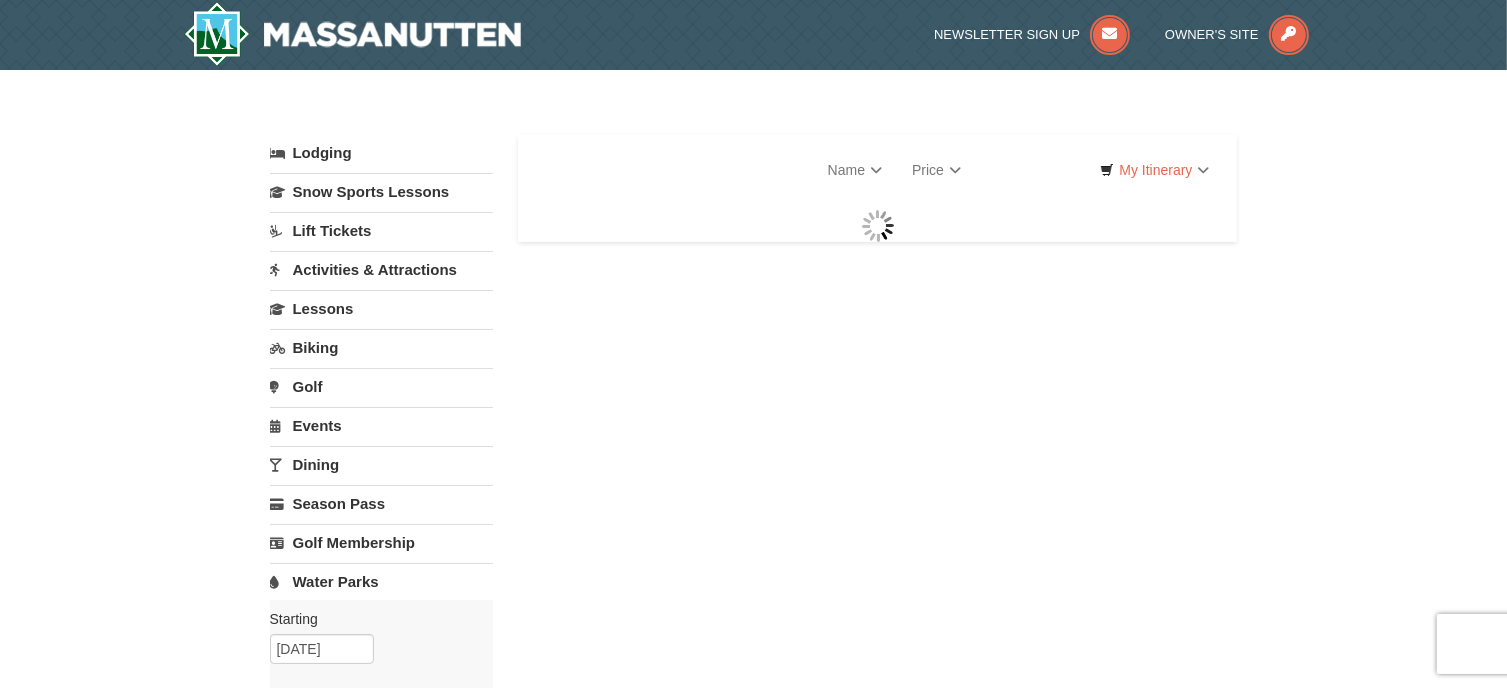 select on "7" 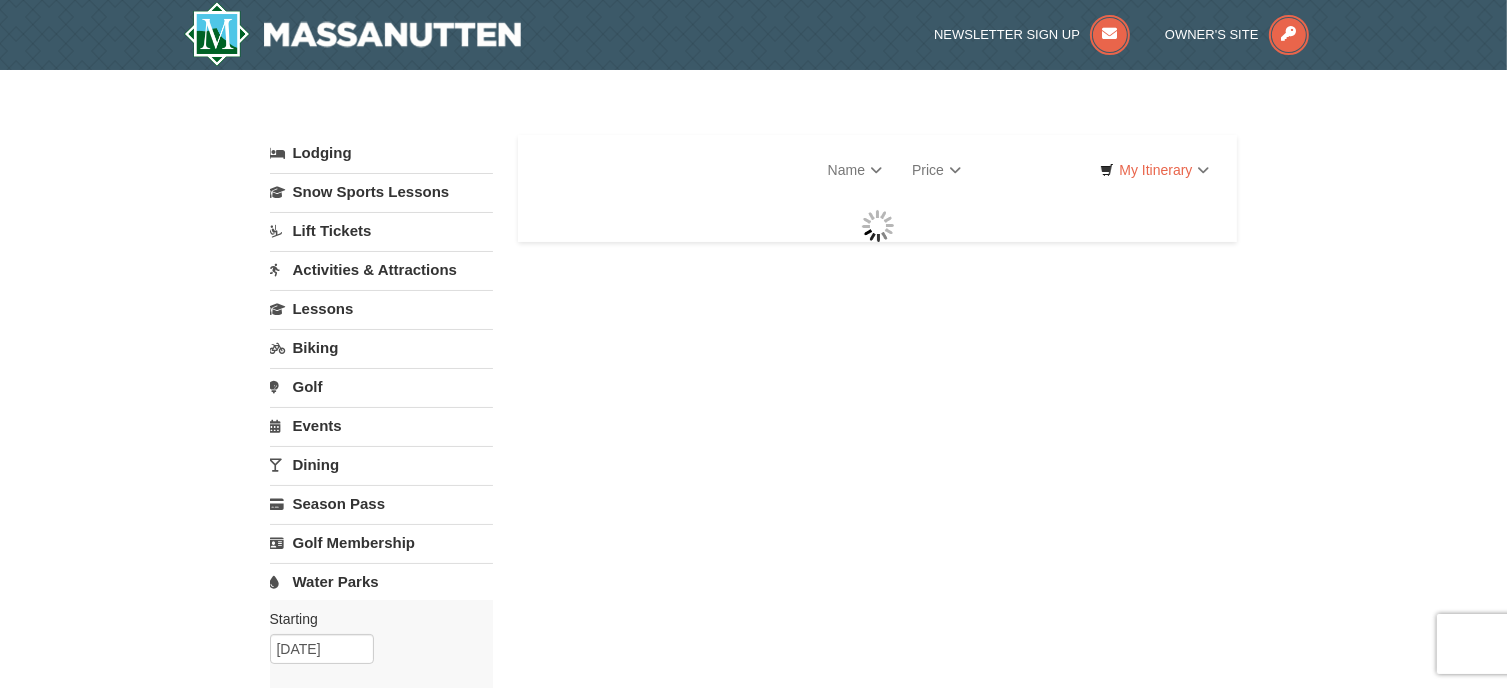 select on "7" 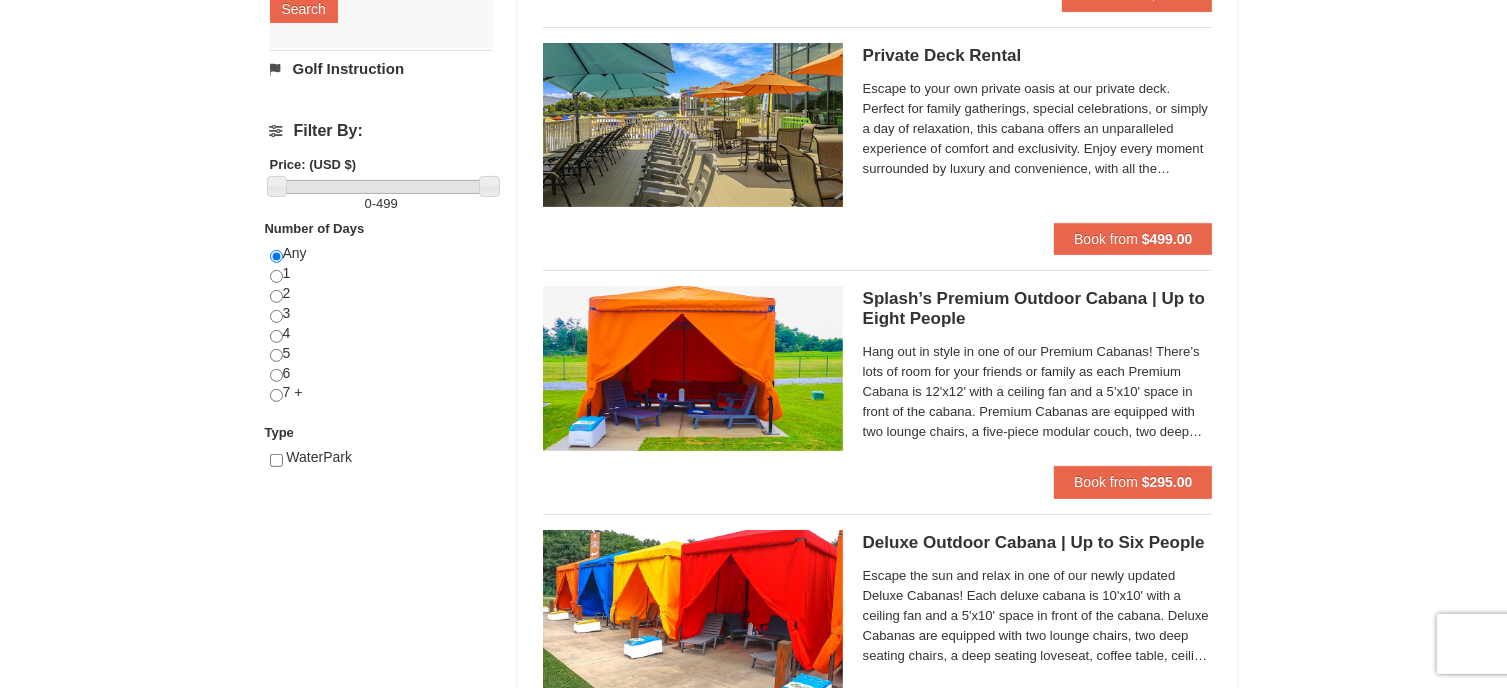 scroll, scrollTop: 666, scrollLeft: 0, axis: vertical 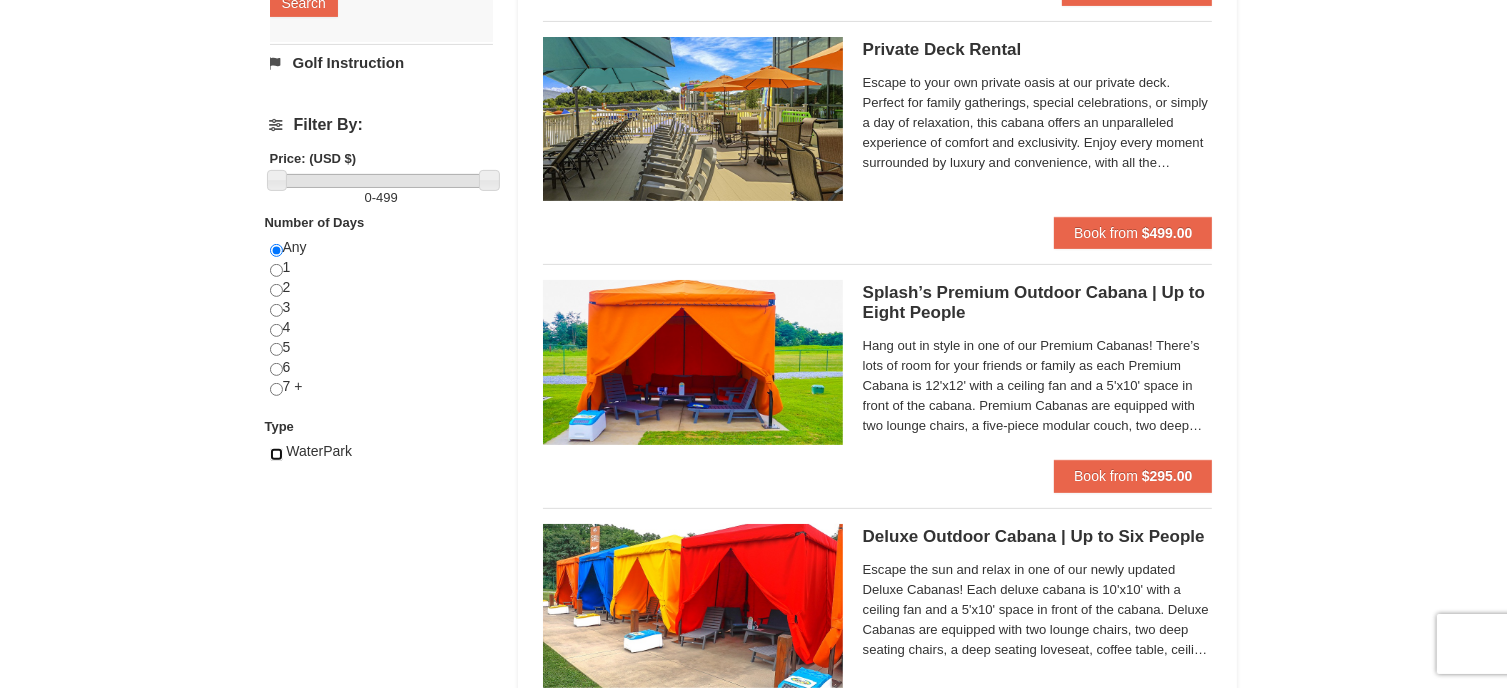 click at bounding box center [276, 454] 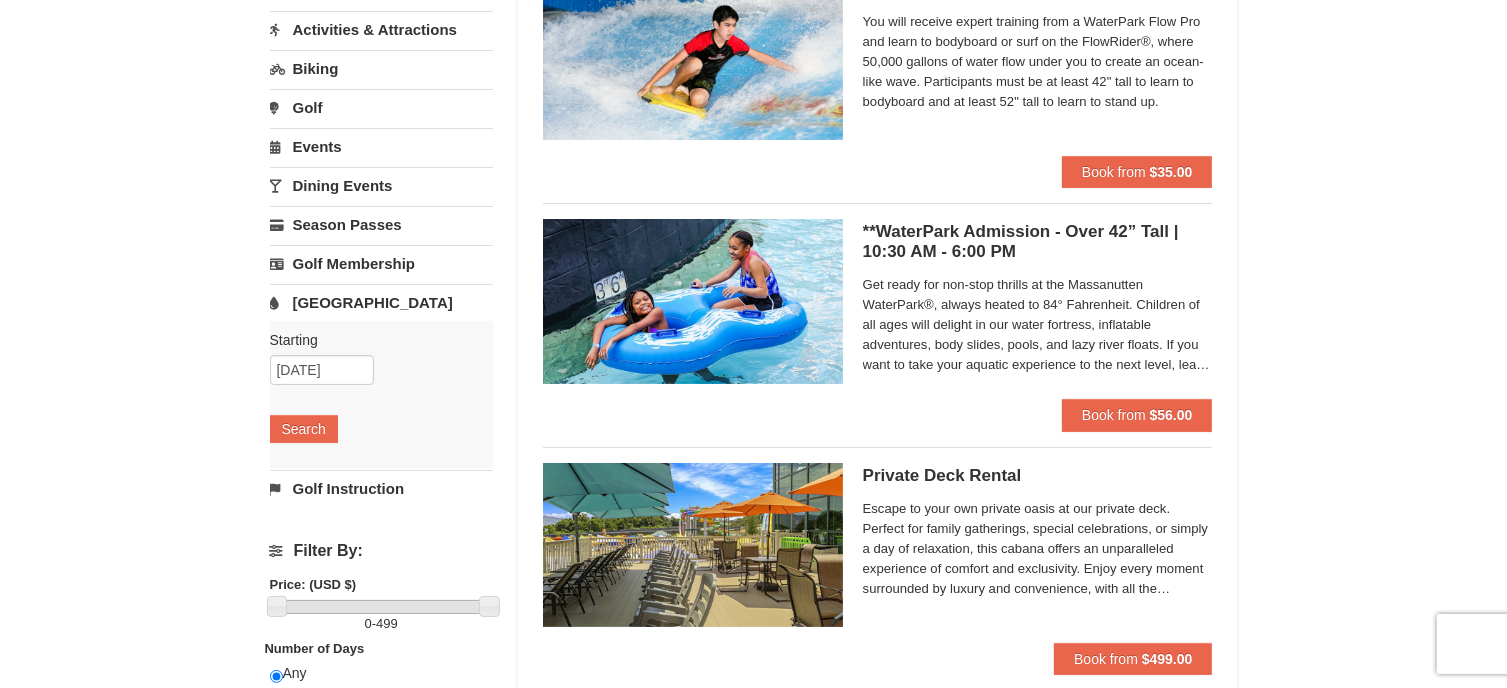 scroll, scrollTop: 233, scrollLeft: 0, axis: vertical 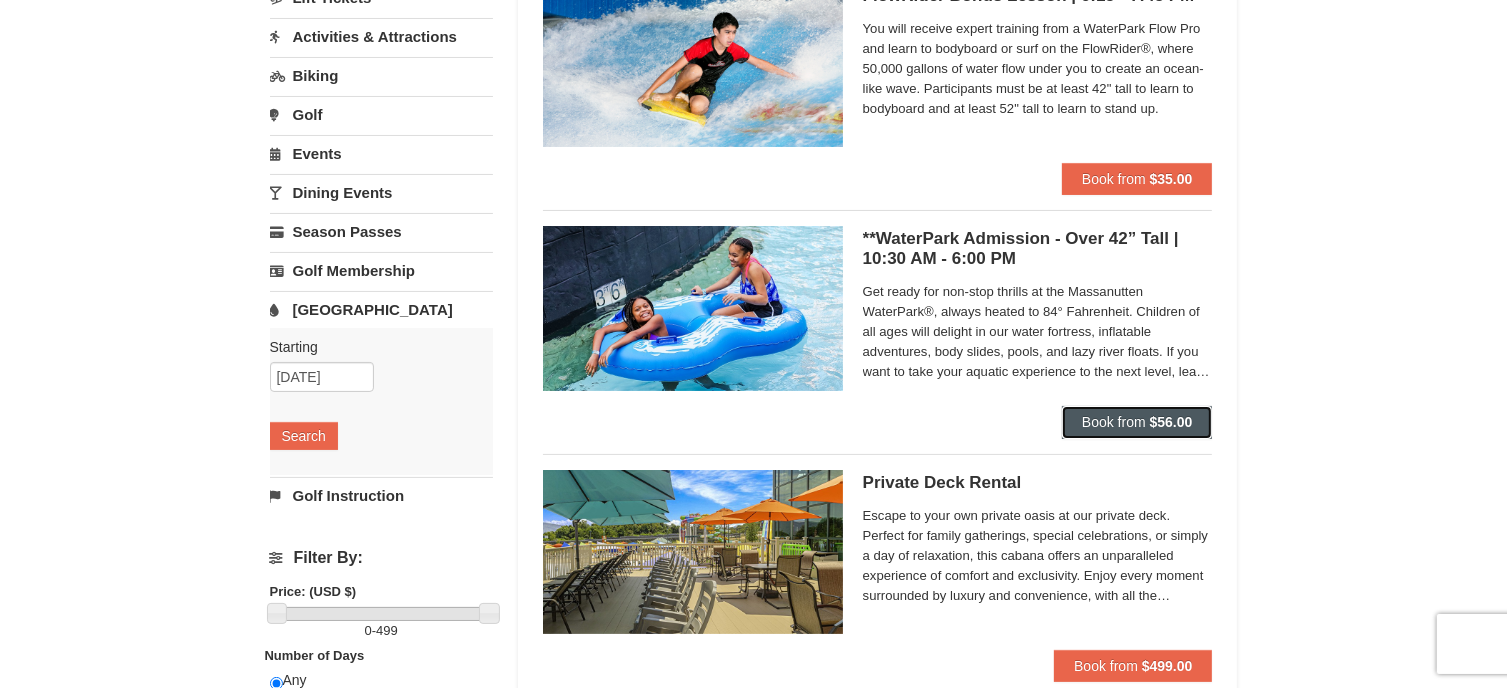 click on "$56.00" at bounding box center [1171, 422] 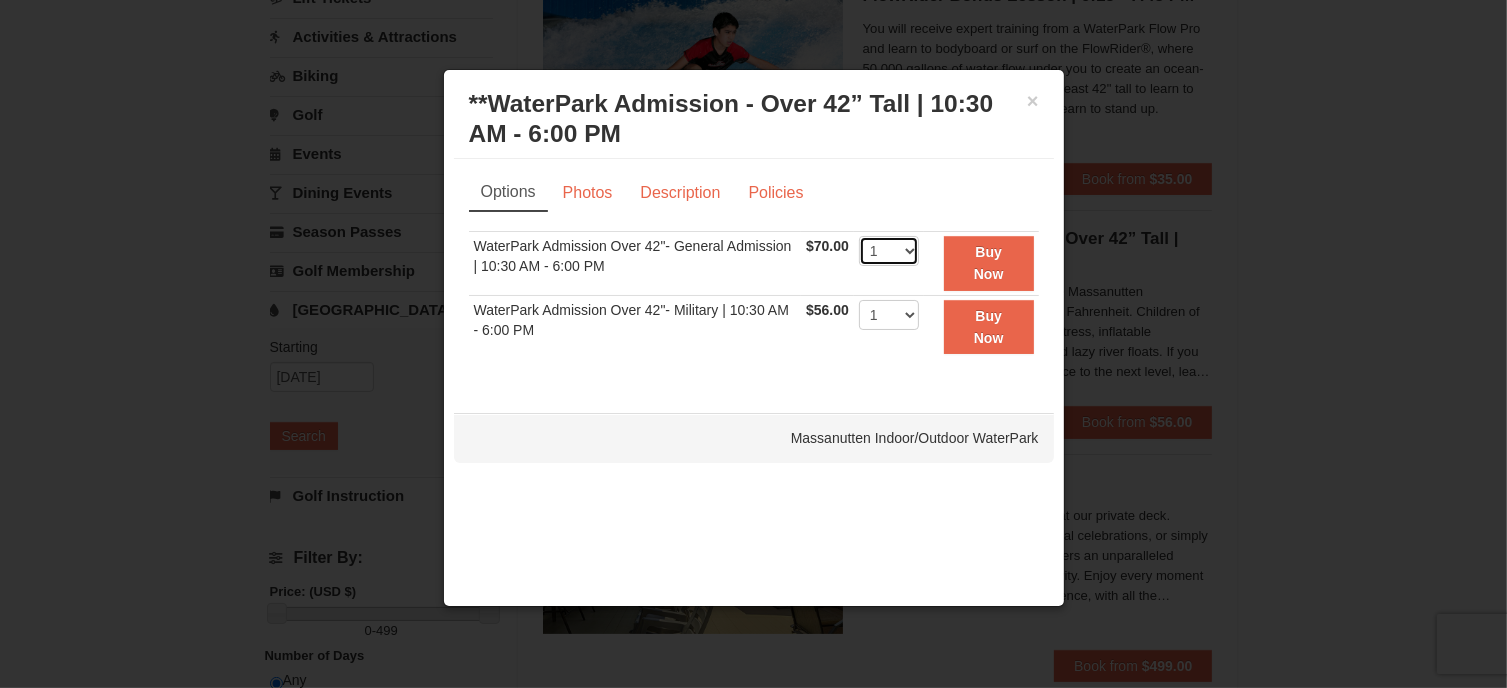 click on "1
2
3
4
5
6
7
8
9
10
11
12
13
14
15
16
17
18
19
20
21 22" at bounding box center (889, 251) 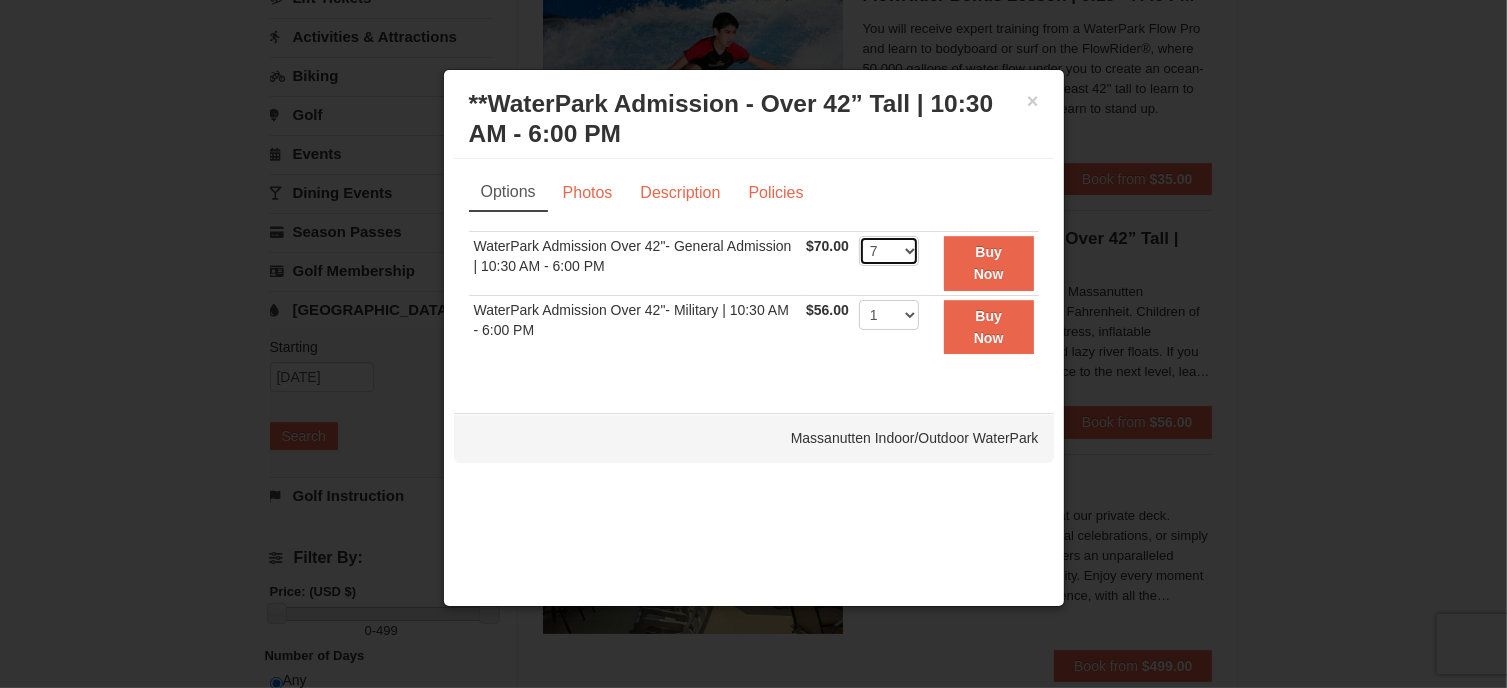 click on "1
2
3
4
5
6
7
8
9
10
11
12
13
14
15
16
17
18
19
20
21 22" at bounding box center [889, 251] 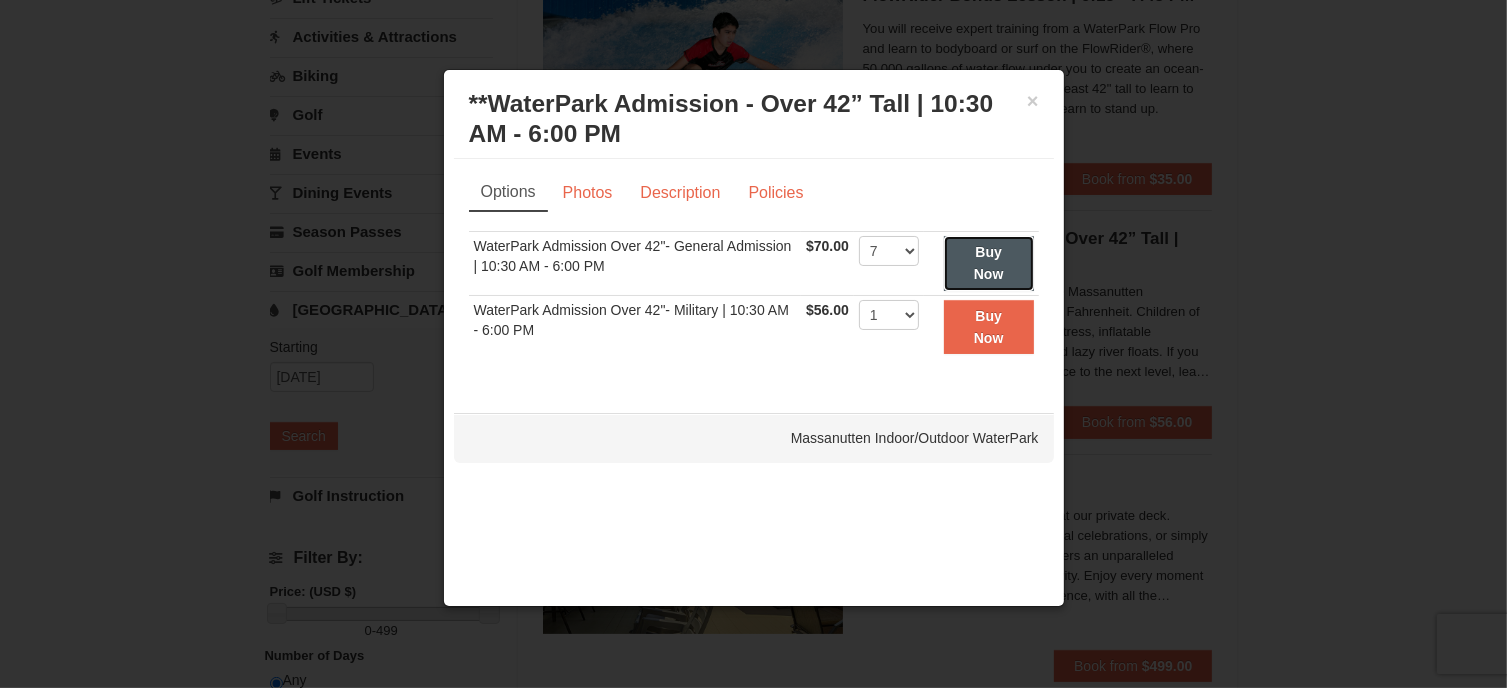 click on "Buy Now" at bounding box center [989, 263] 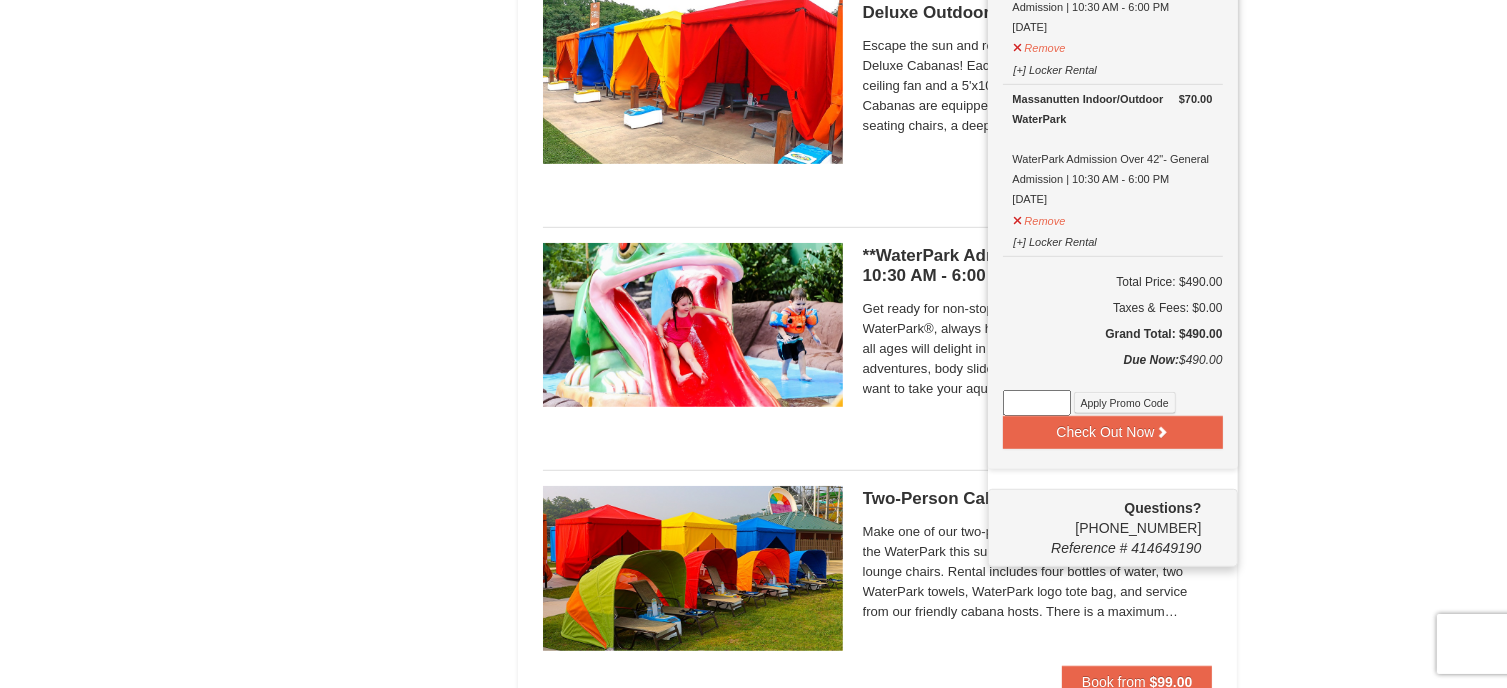 scroll, scrollTop: 1206, scrollLeft: 0, axis: vertical 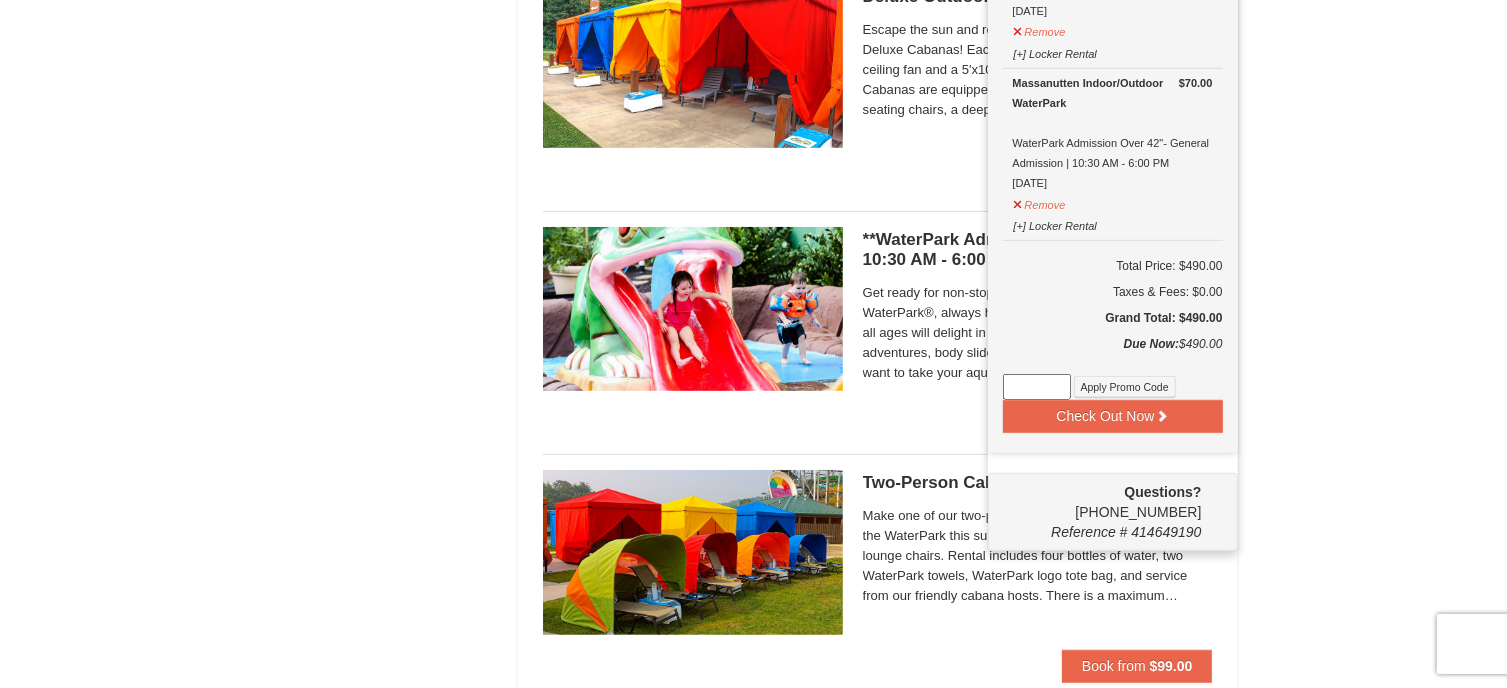 click on "Lodging
Arrival Please format dates MM/DD/YYYY
07/24/2025
Departure Please format dates MM/DD/YYYY
07/26/2025
Adults
2
Children
0
Search
Snow Sports Lessons
Starting" at bounding box center [754, -60] 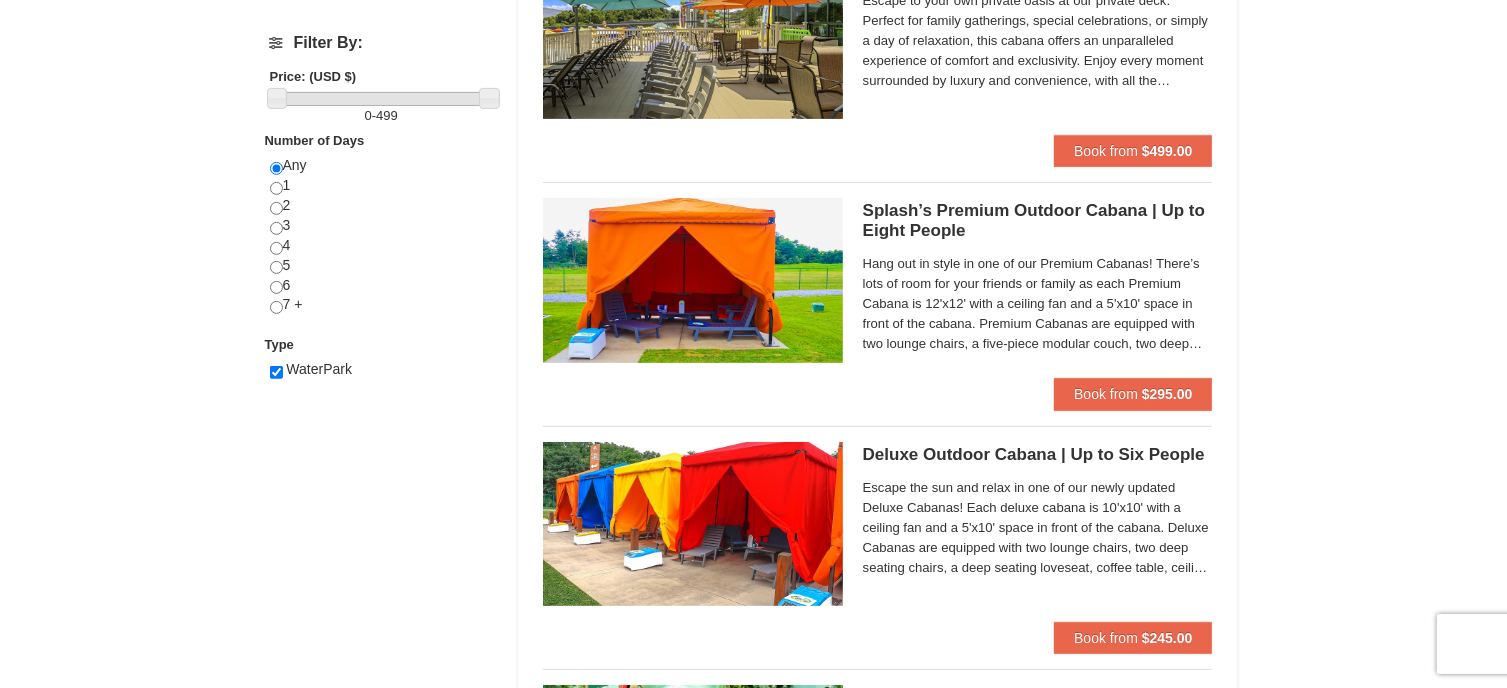 scroll, scrollTop: 733, scrollLeft: 0, axis: vertical 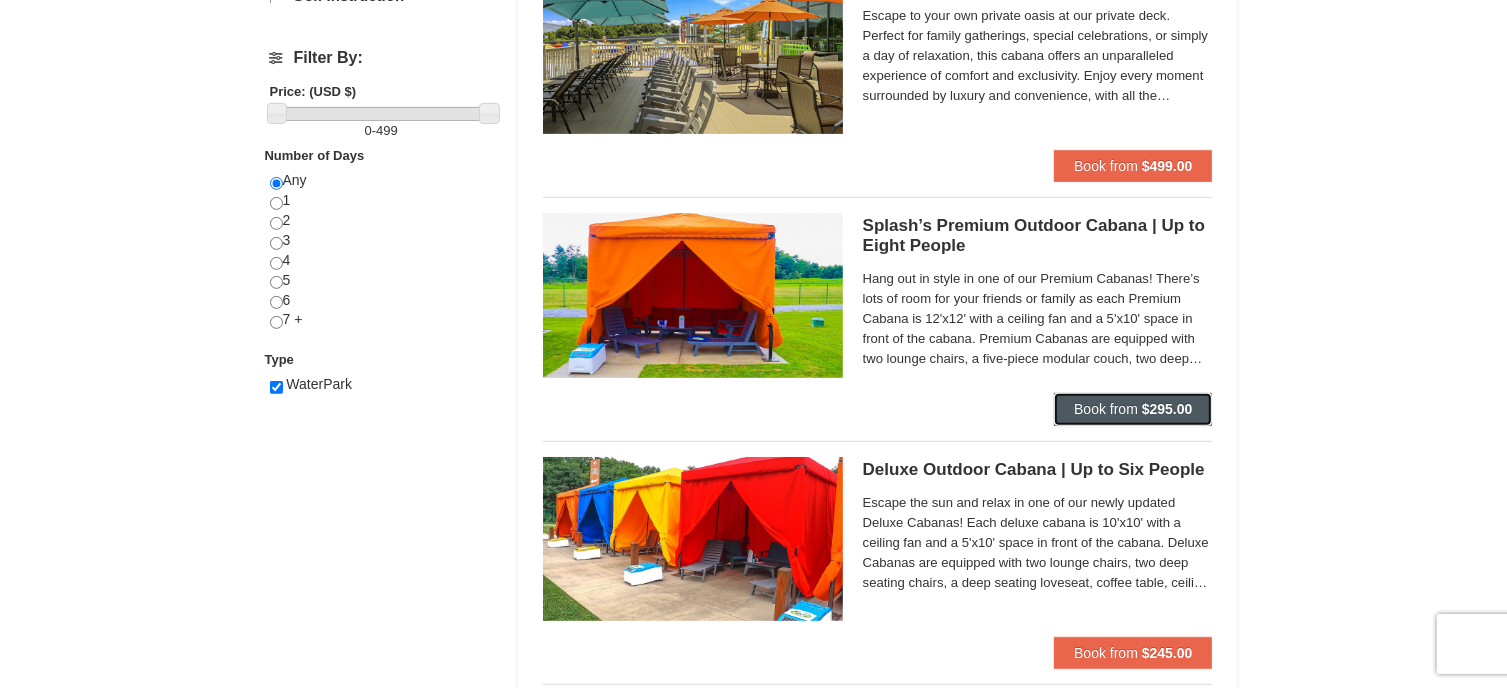 click on "Book from   $295.00" at bounding box center (1133, 409) 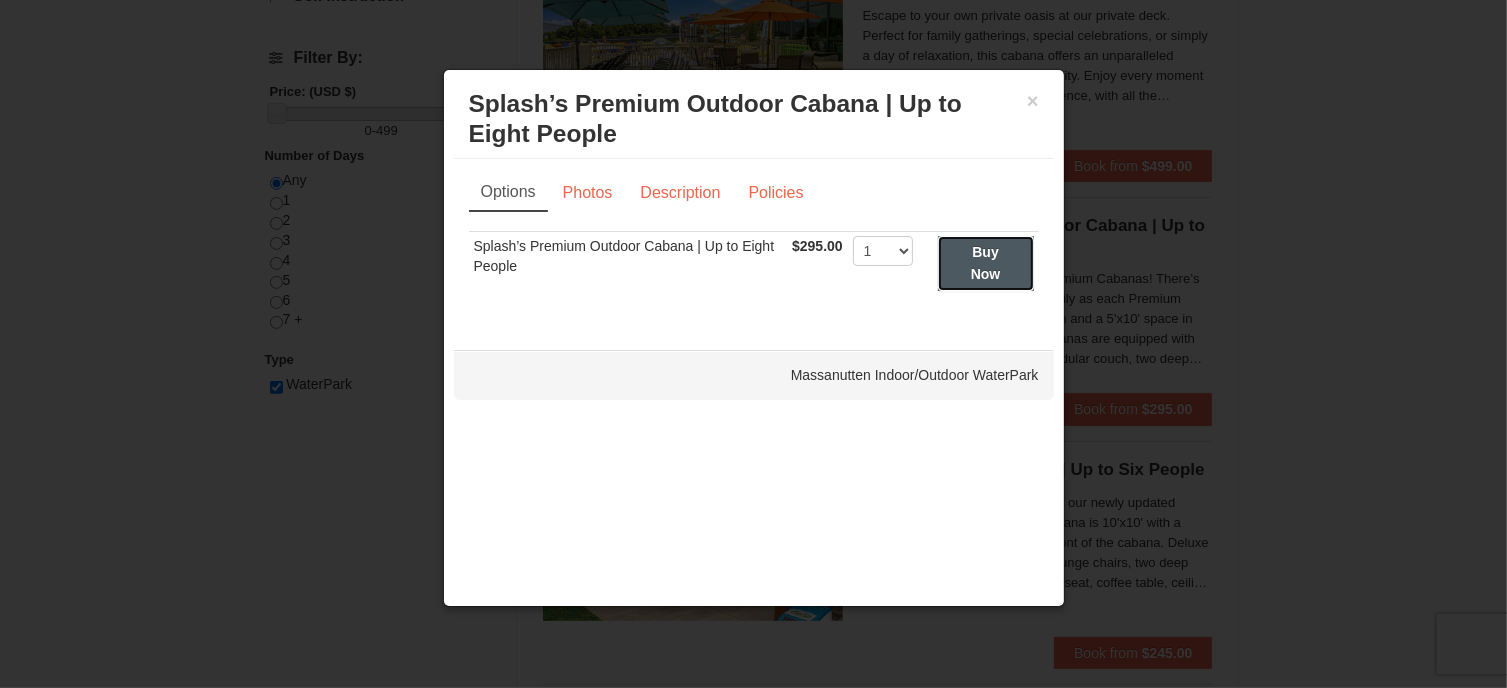 click on "Buy Now" at bounding box center (986, 263) 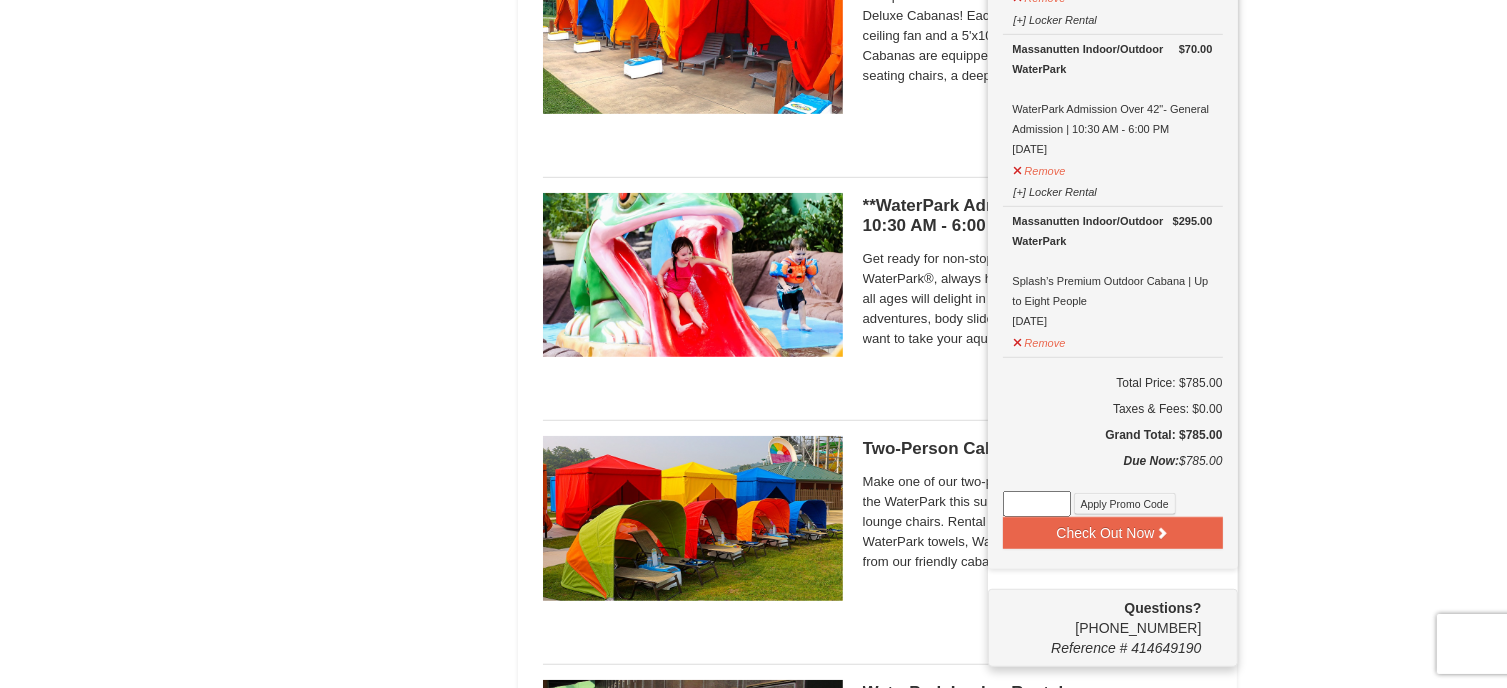 scroll, scrollTop: 1240, scrollLeft: 0, axis: vertical 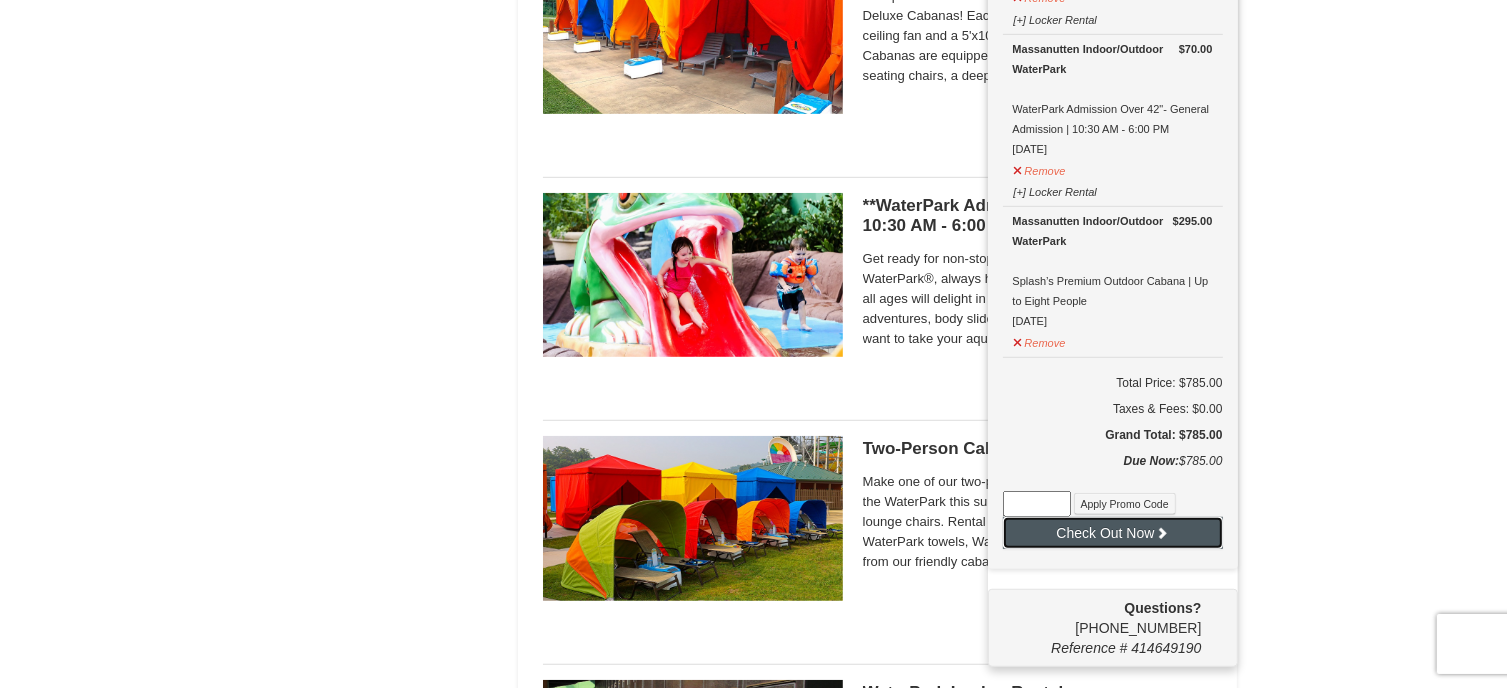 click on "Check Out Now" at bounding box center (1113, 533) 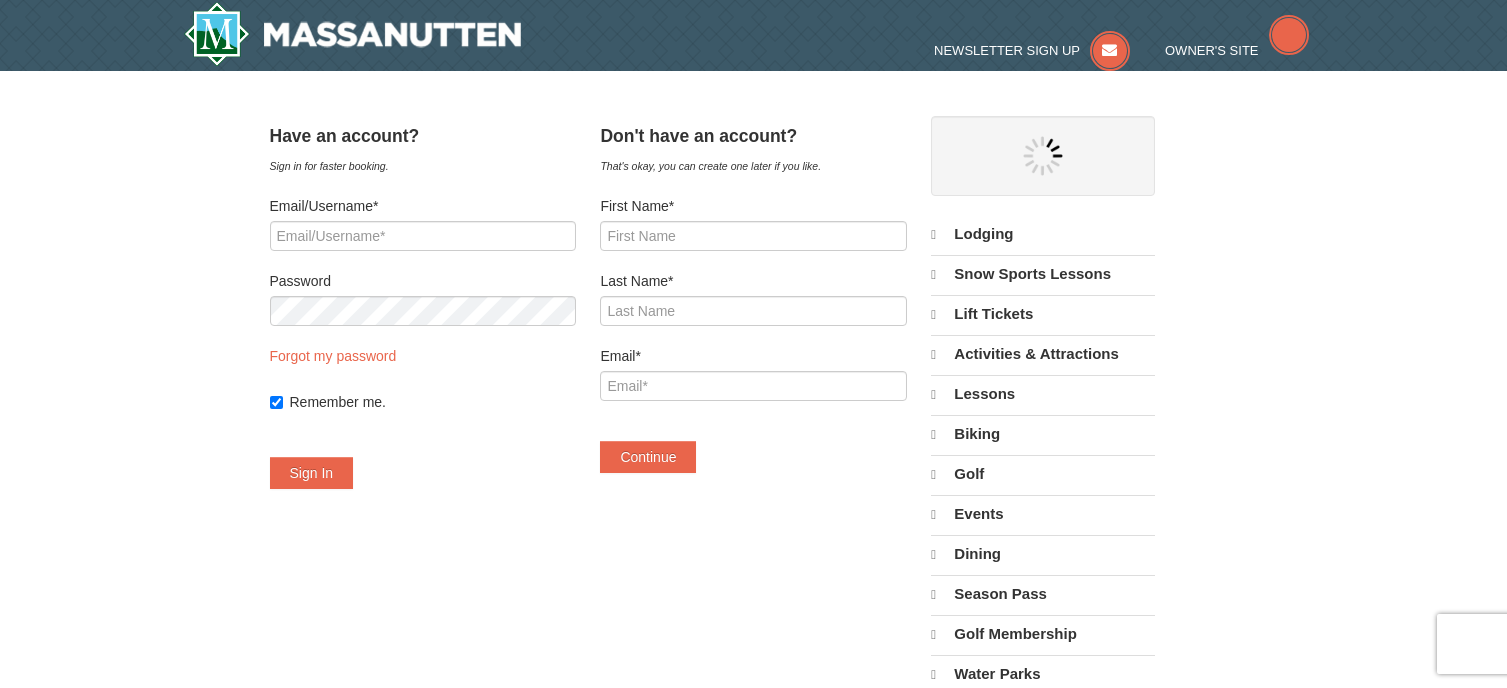 scroll, scrollTop: 0, scrollLeft: 0, axis: both 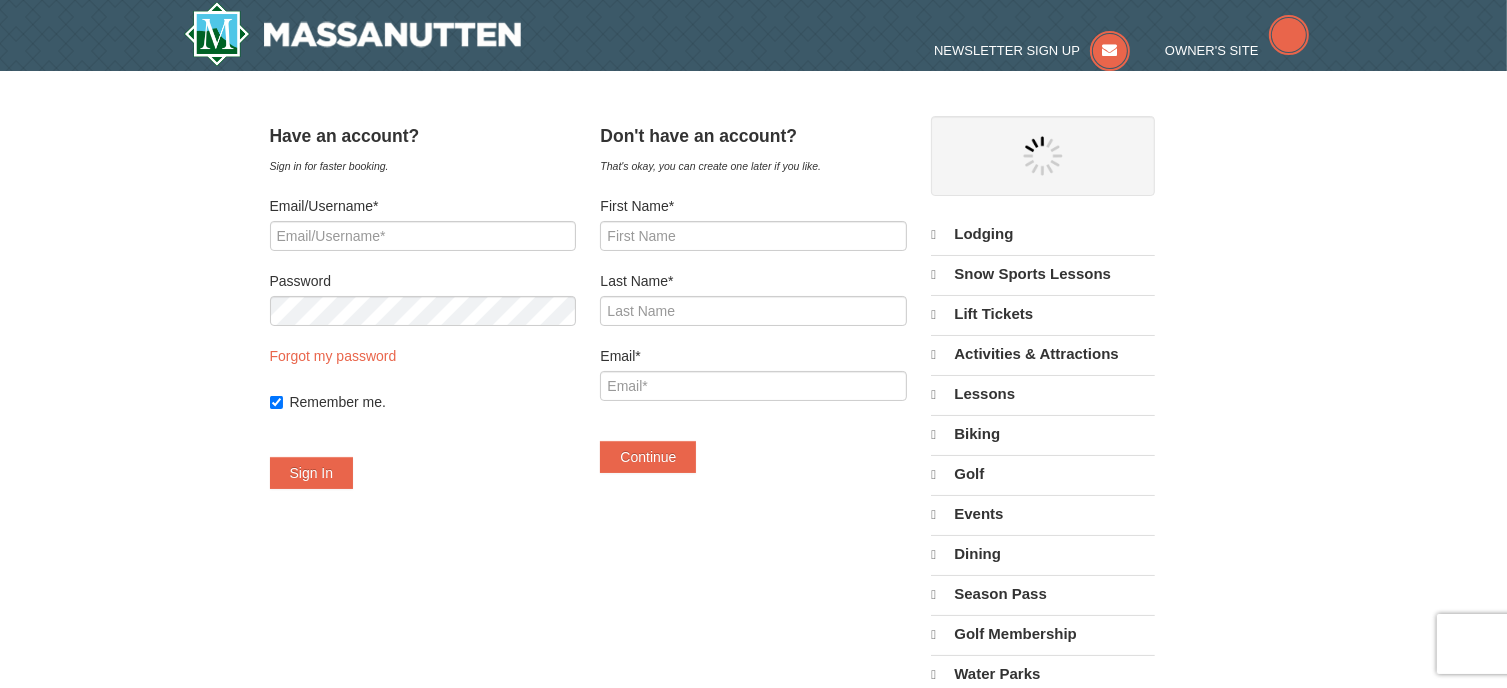 select on "7" 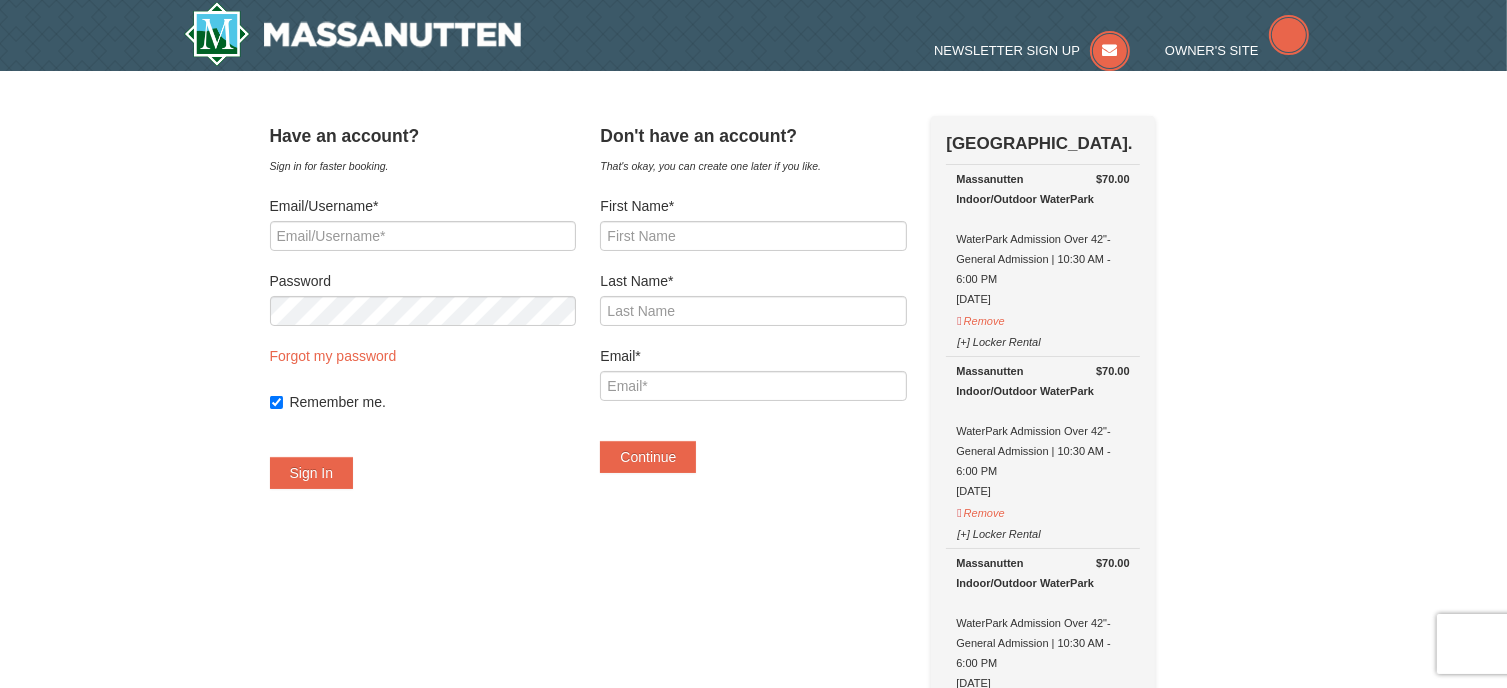 scroll, scrollTop: 0, scrollLeft: 0, axis: both 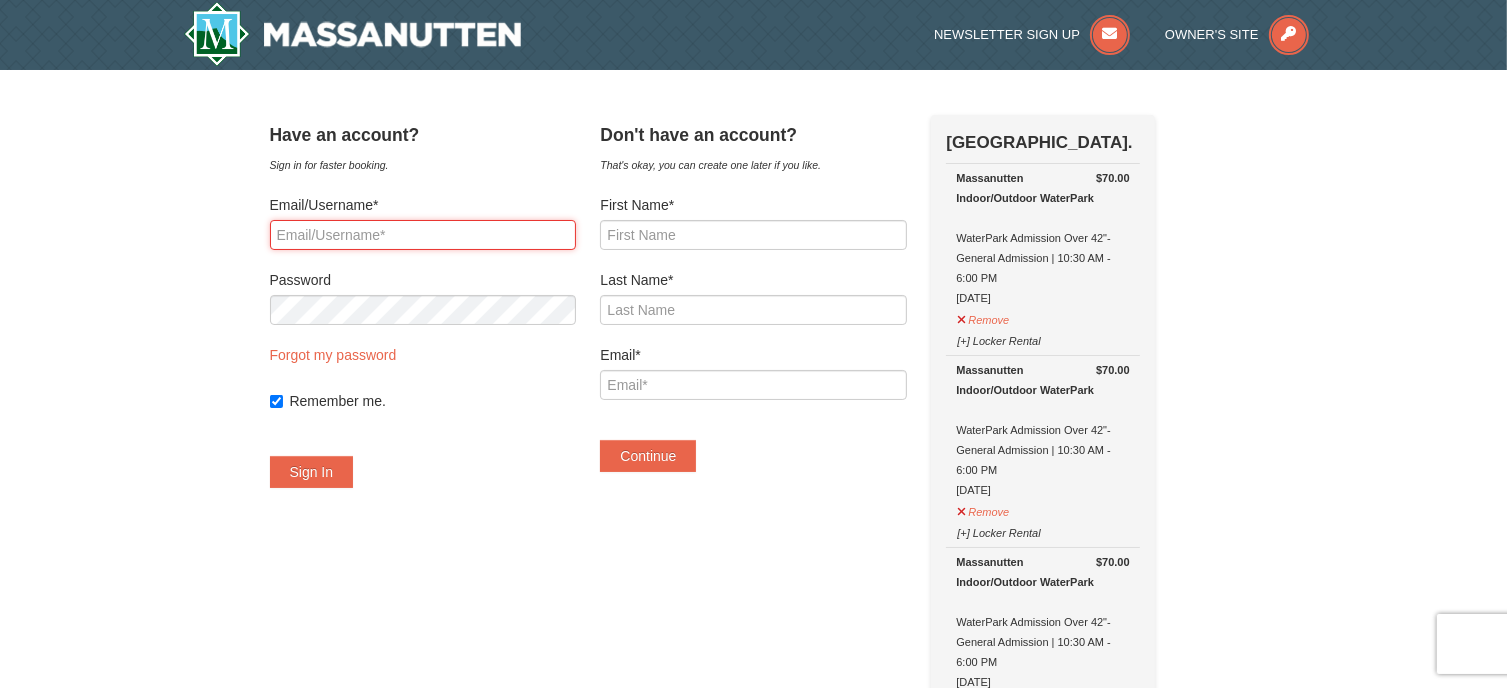 click on "Email/Username*" at bounding box center (423, 235) 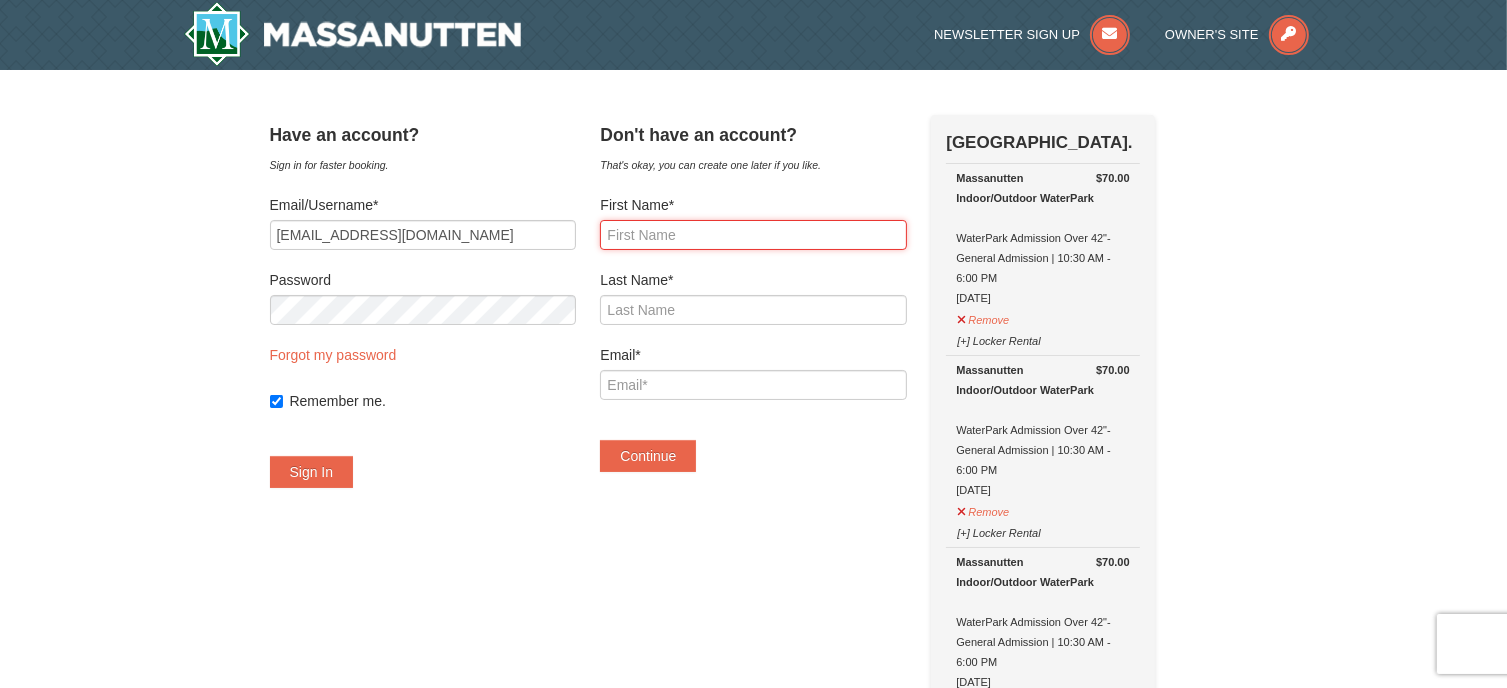 click on "First Name*" at bounding box center (753, 235) 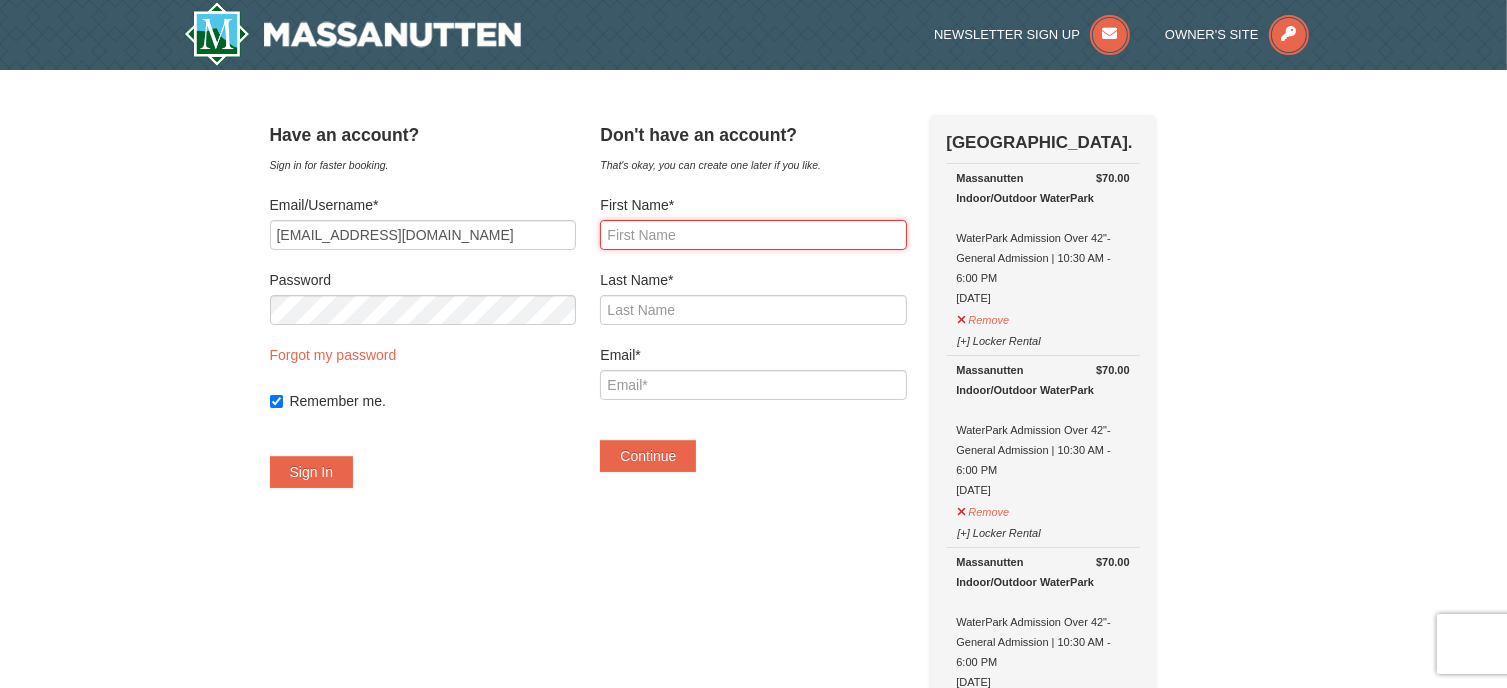 type on "David" 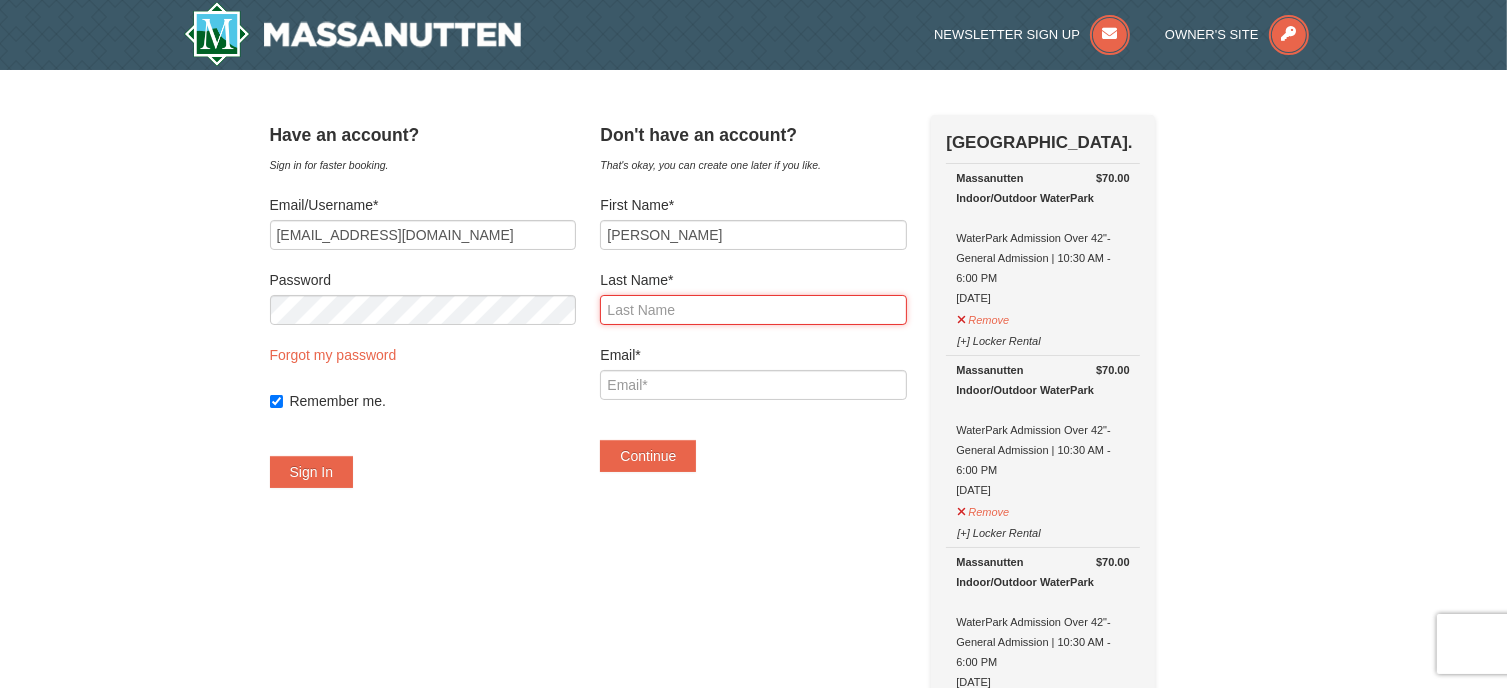 type on "Crum" 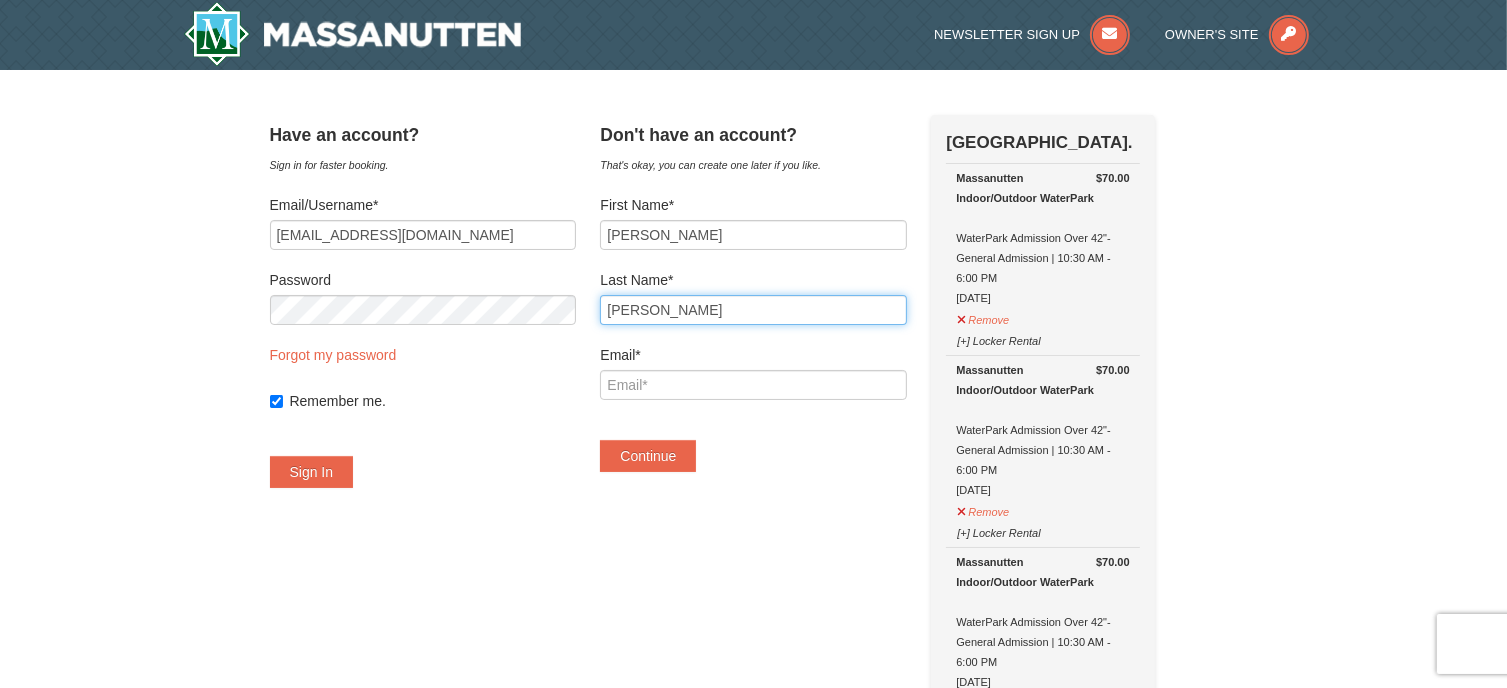 type on "davecrum@comcast.net" 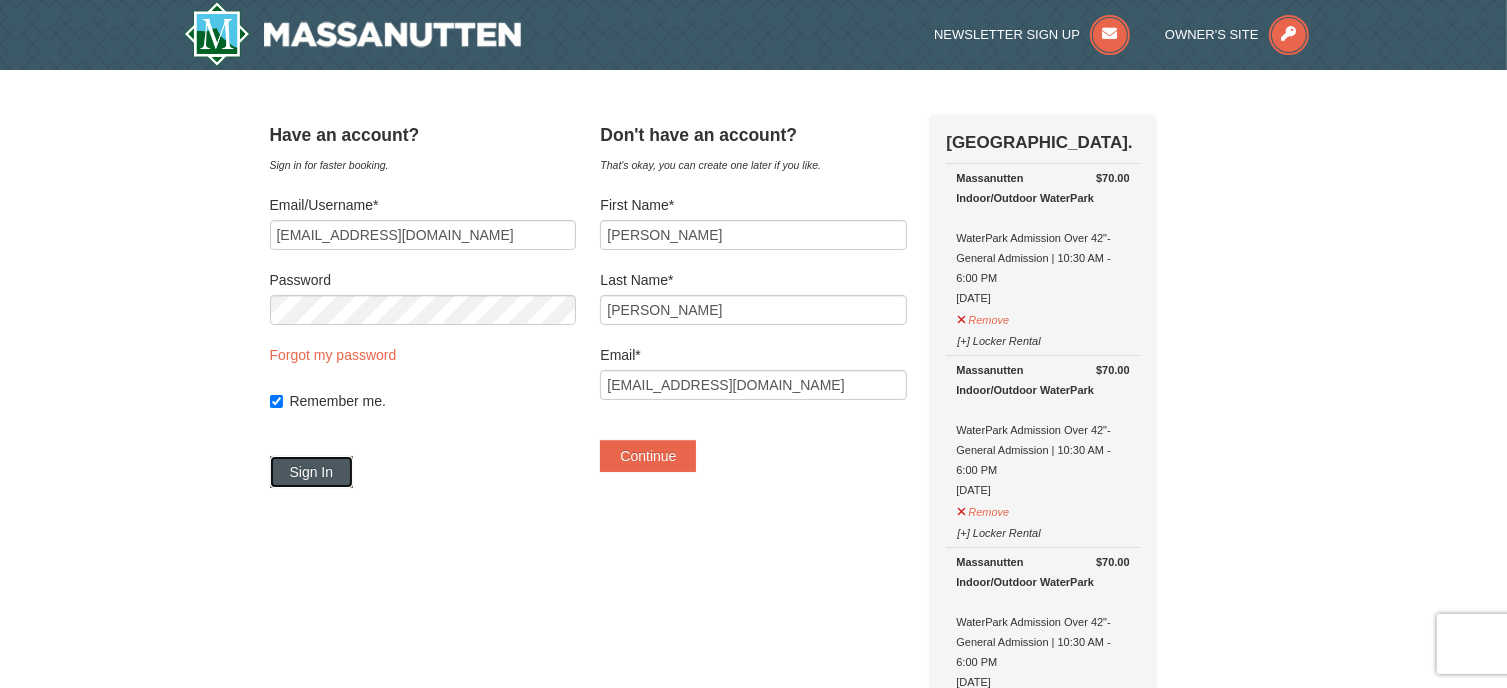 click on "Sign In" at bounding box center (312, 472) 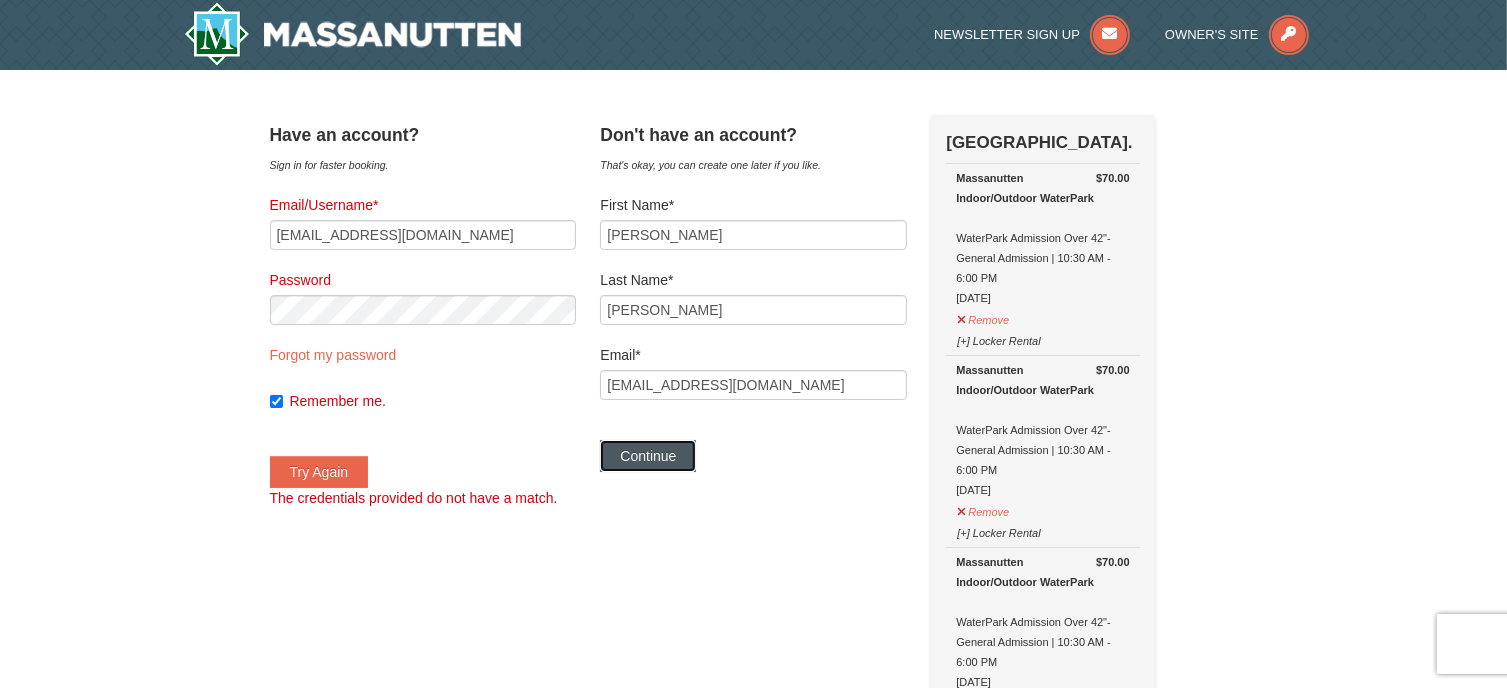 click on "Continue" at bounding box center [648, 456] 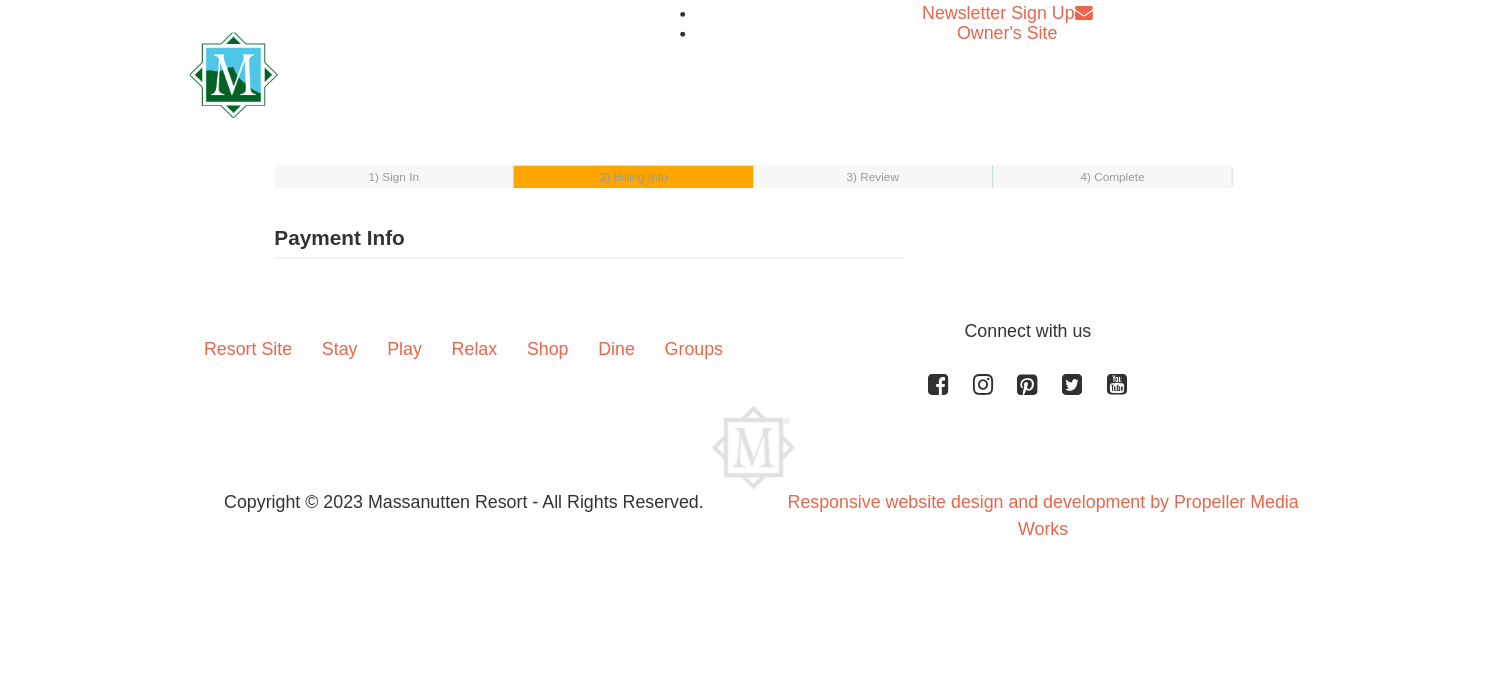 scroll, scrollTop: 0, scrollLeft: 0, axis: both 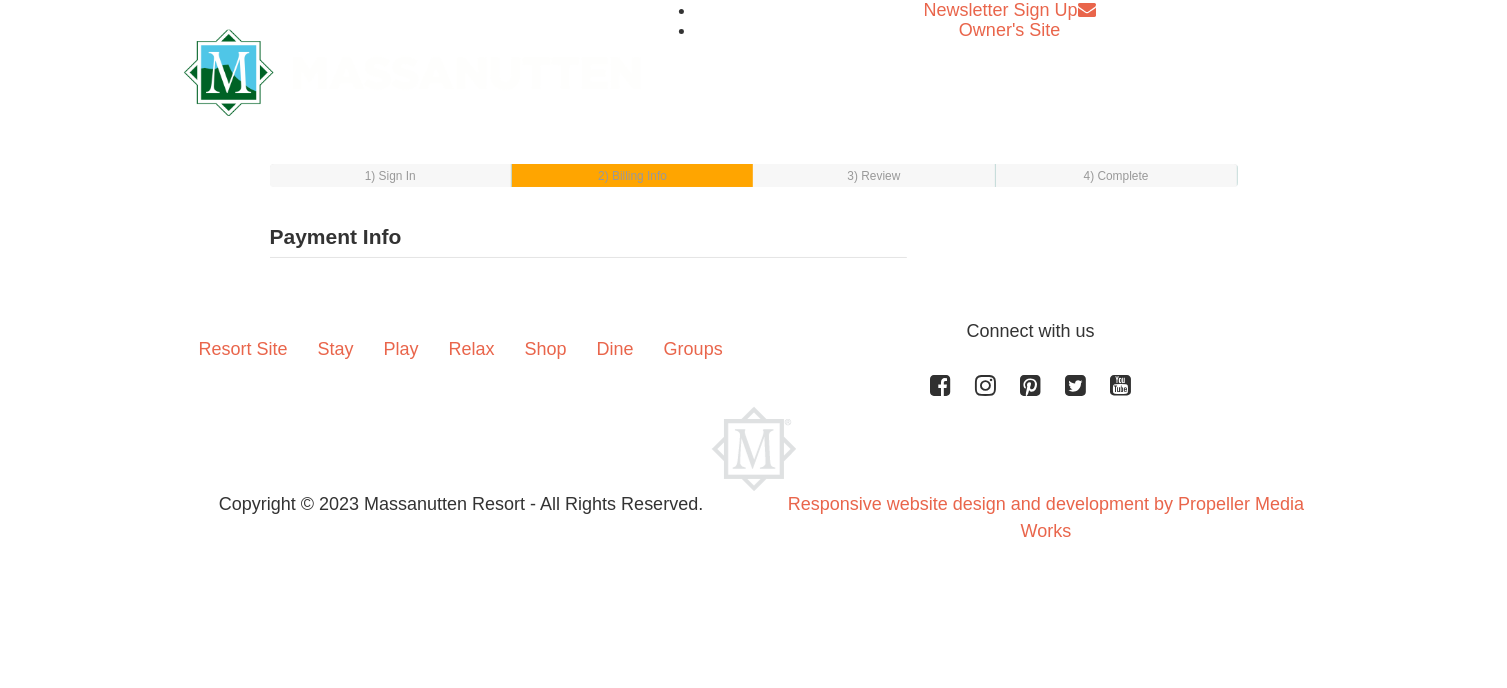 type on "[PERSON_NAME]" 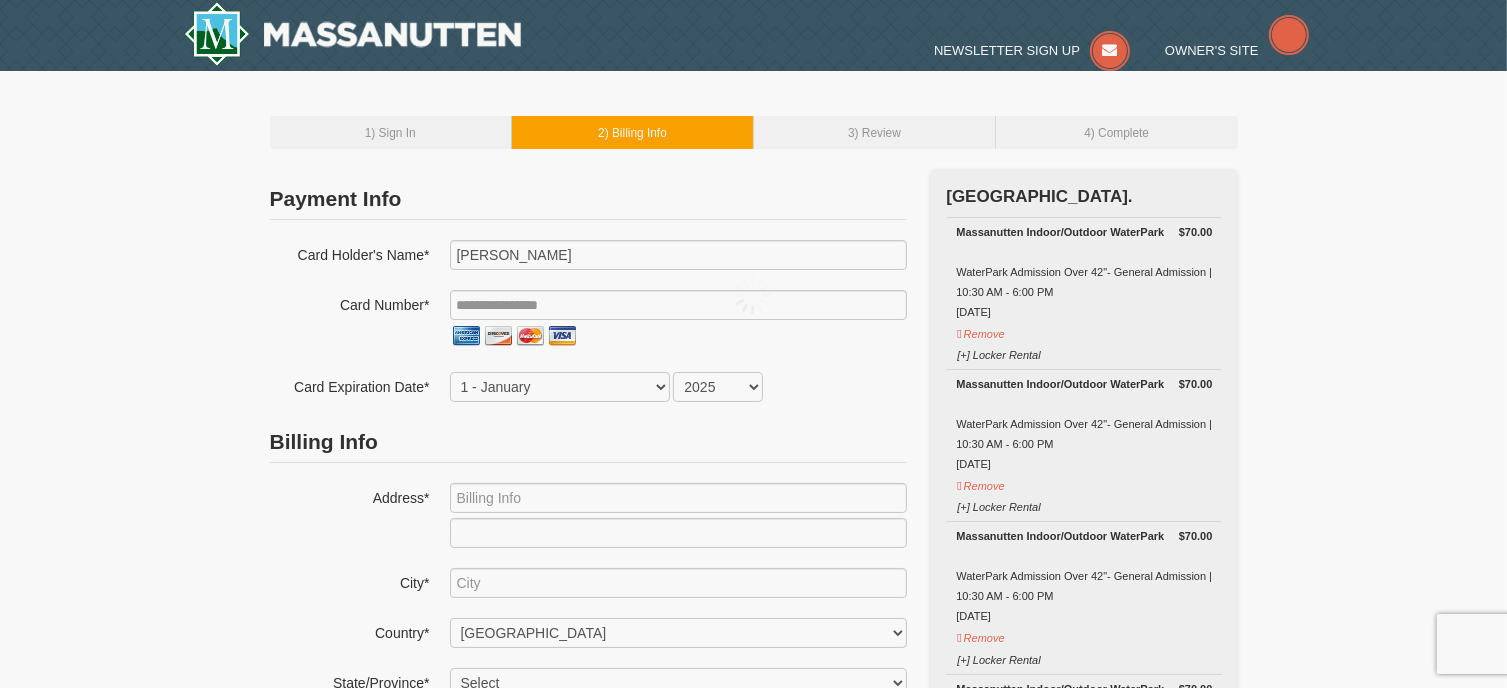 select on "7" 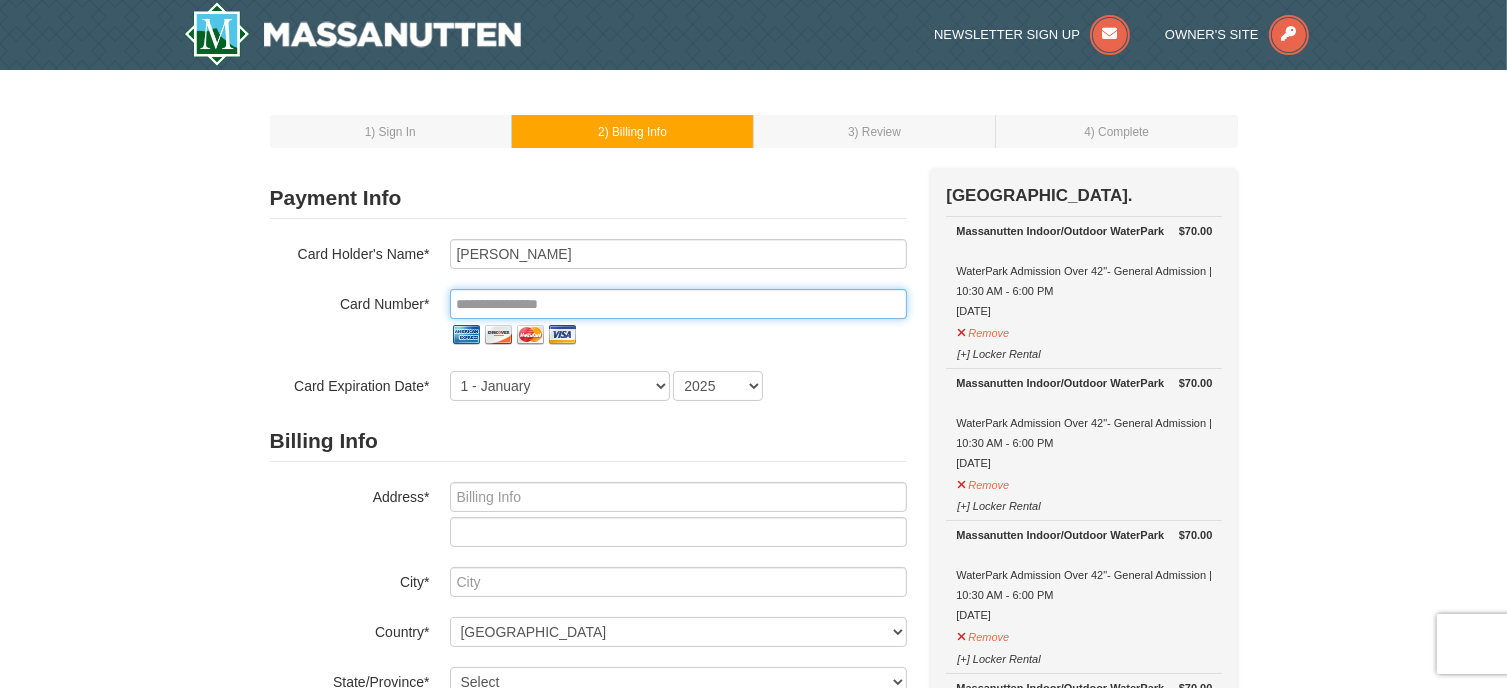 click at bounding box center [678, 304] 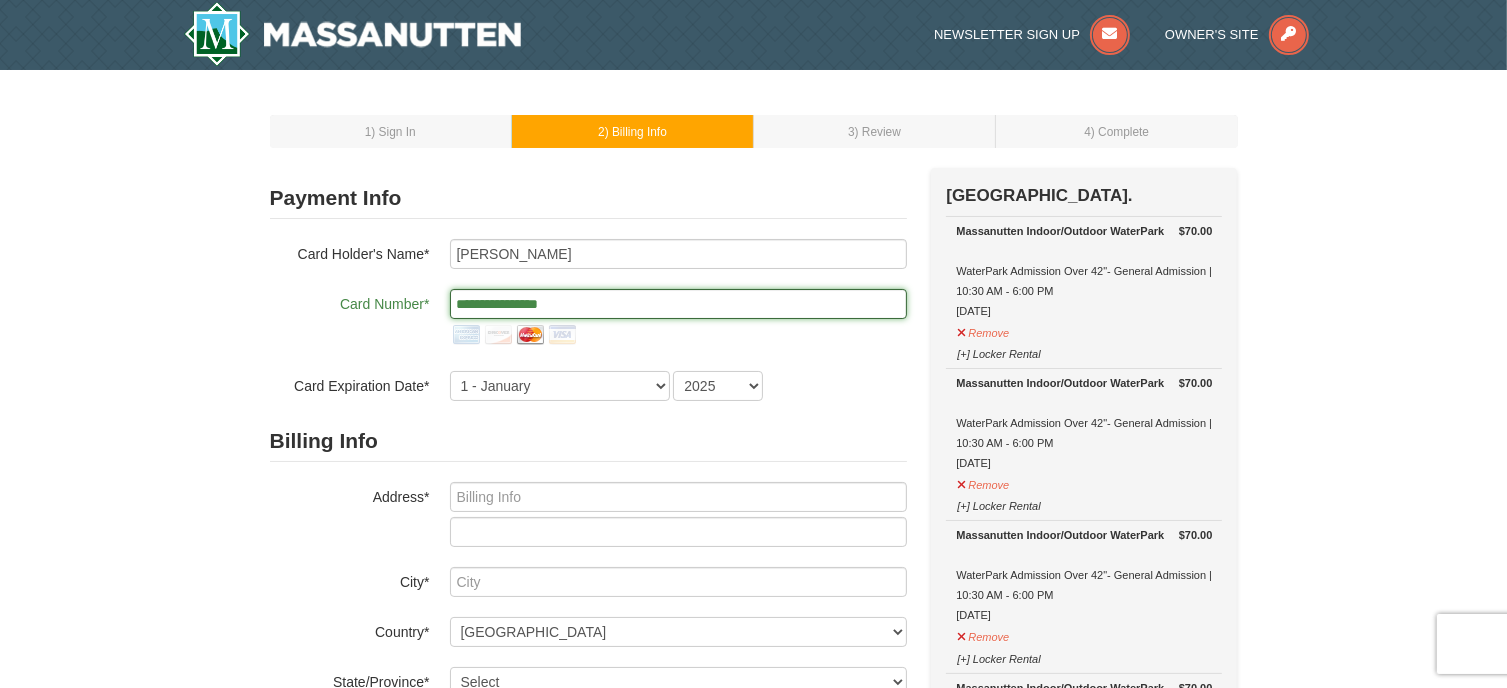 type on "**********" 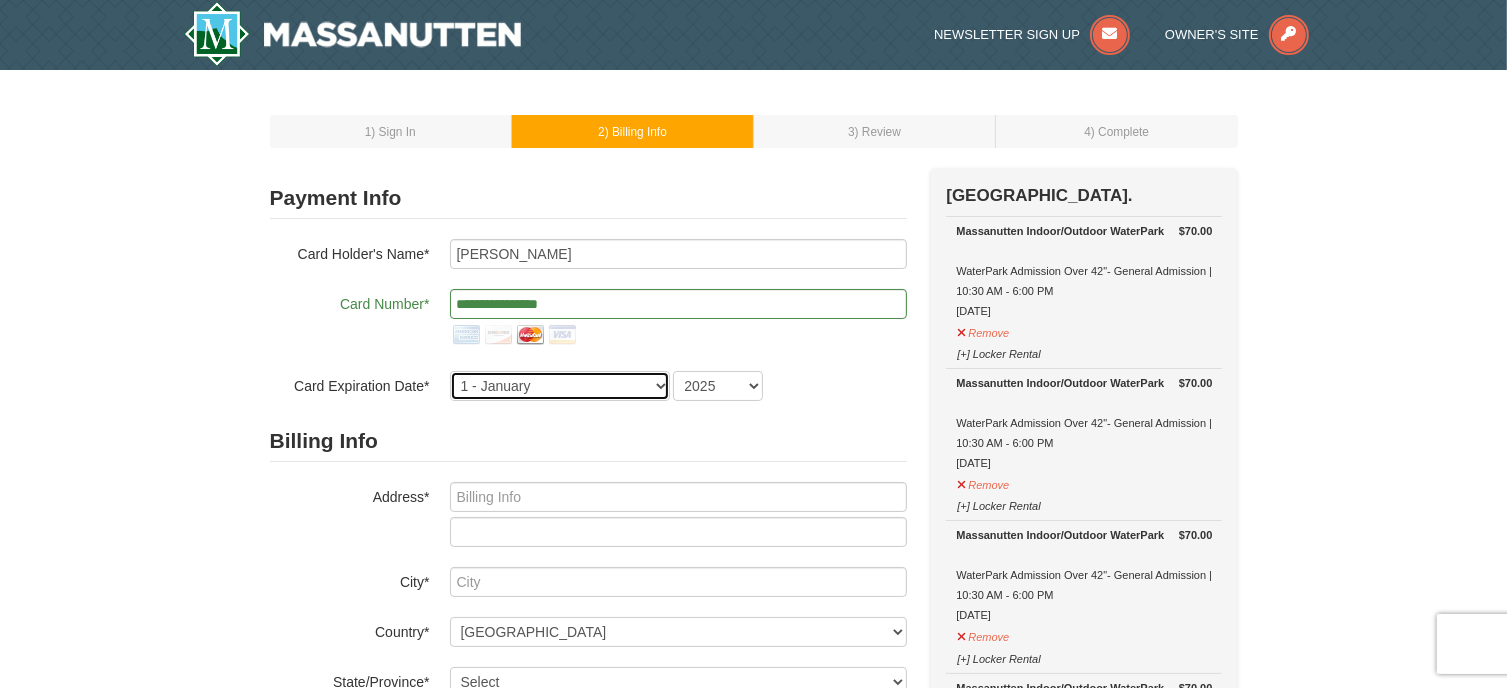 click on "1 - January 2 - February 3 - March 4 - April 5 - May 6 - June 7 - July 8 - August 9 - September 10 - October 11 - November 12 - December" at bounding box center (560, 386) 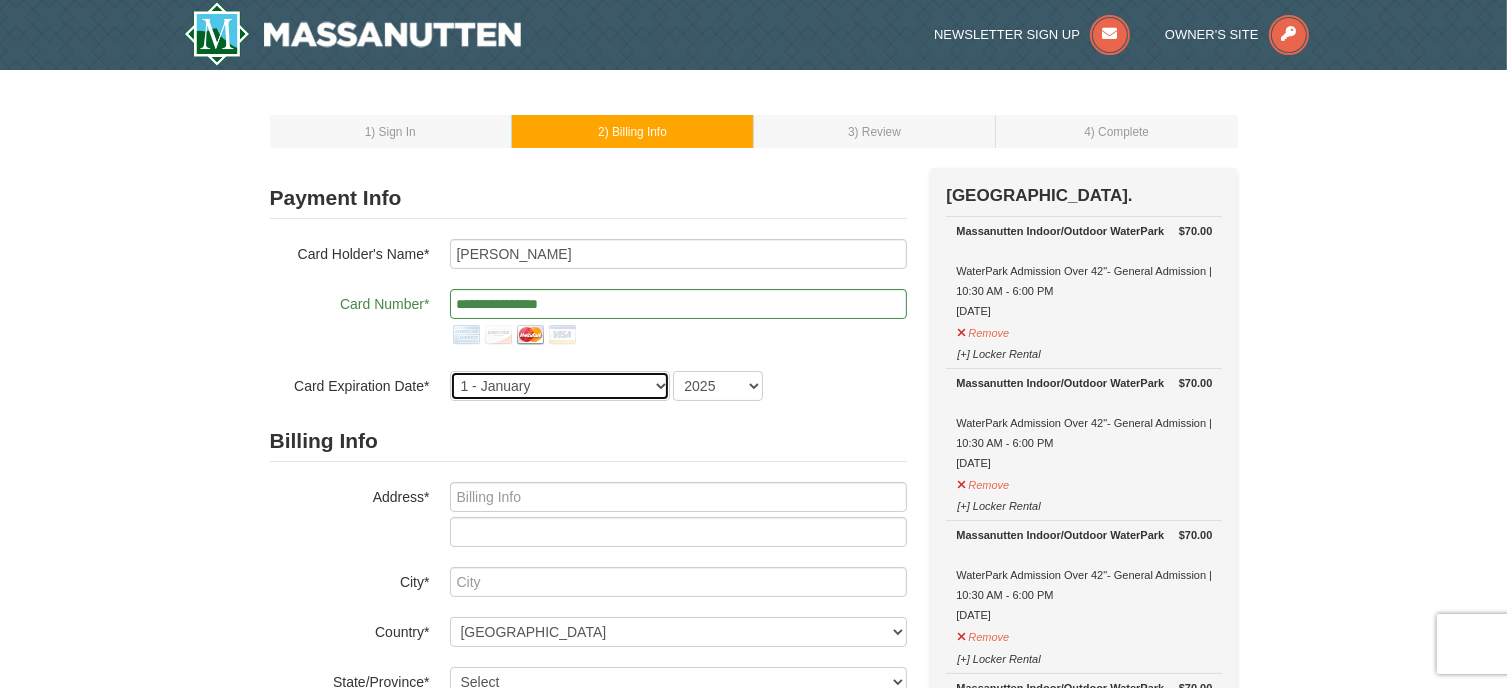 select on "2" 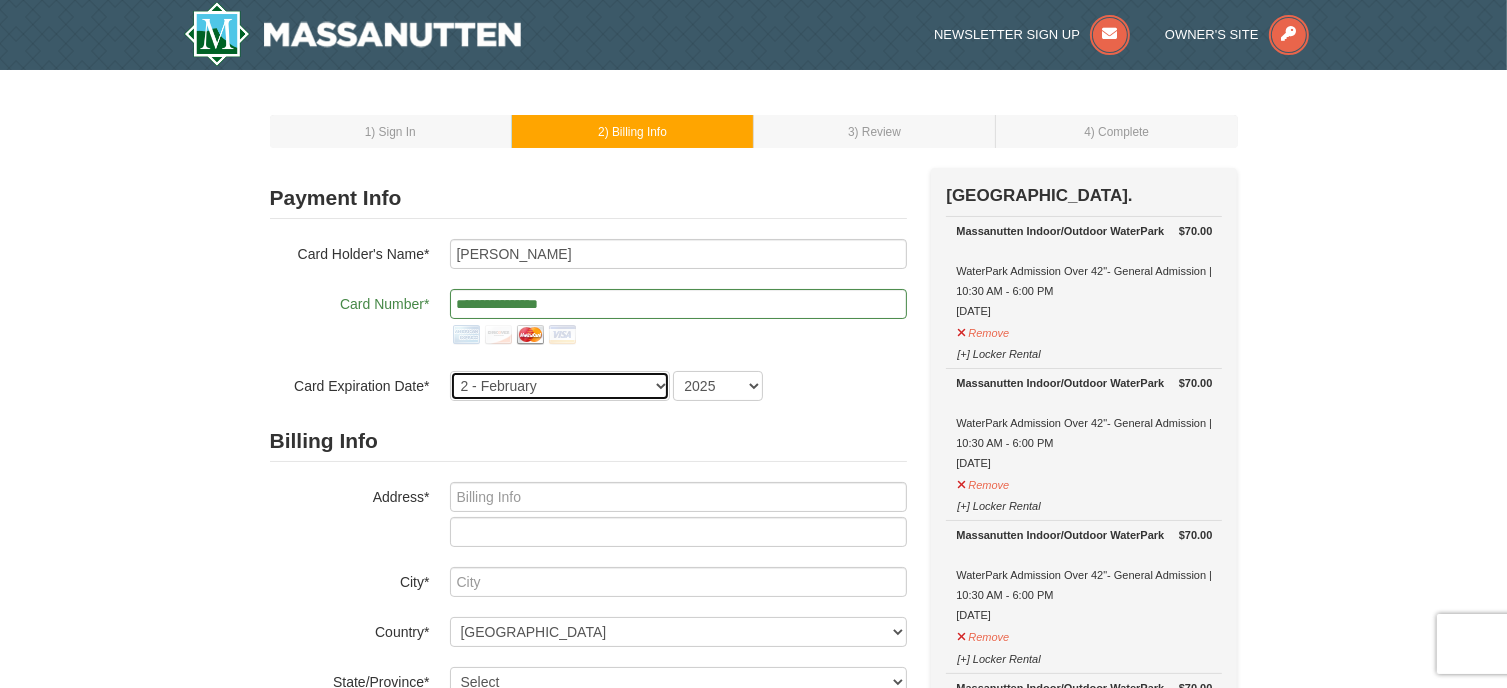 click on "1 - January 2 - February 3 - March 4 - April 5 - May 6 - June 7 - July 8 - August 9 - September 10 - October 11 - November 12 - December" at bounding box center [560, 386] 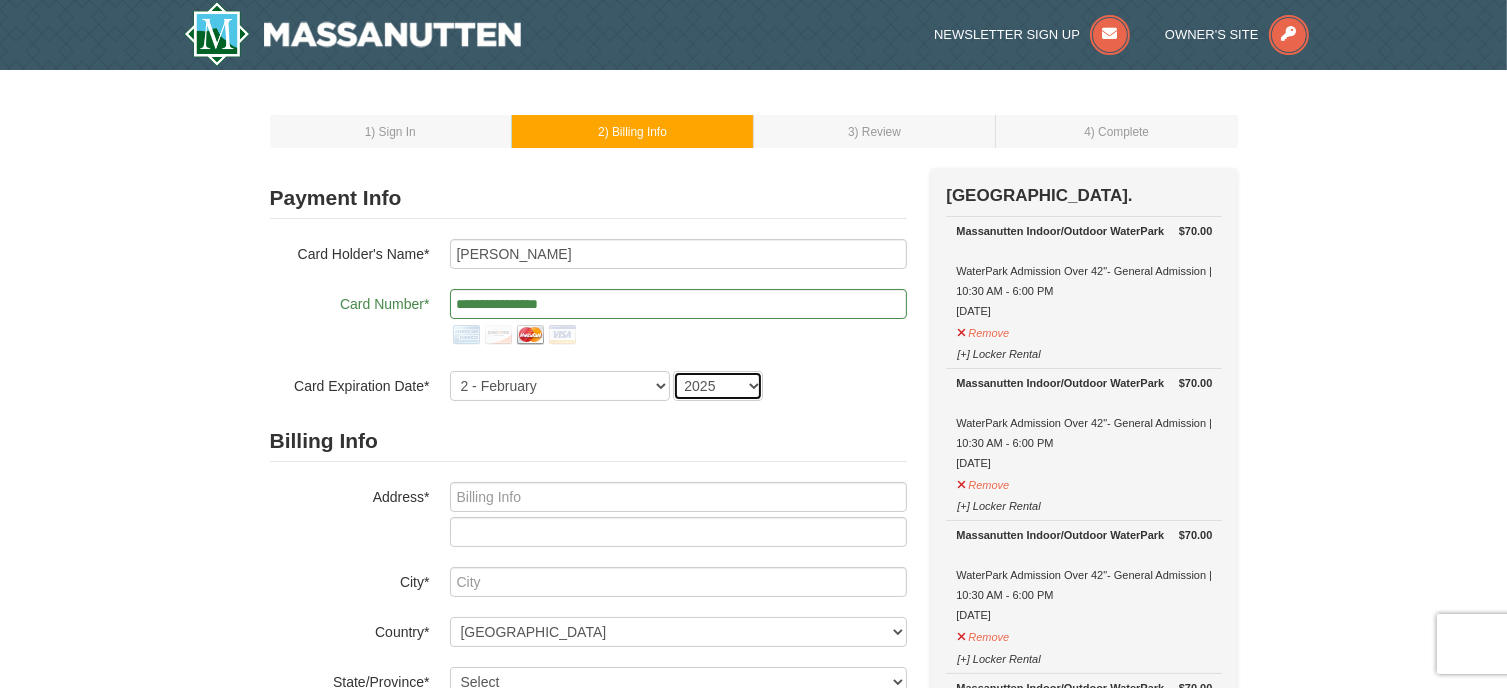 click on "2025 2026 2027 2028 2029 2030 2031 2032 2033 2034" at bounding box center (718, 386) 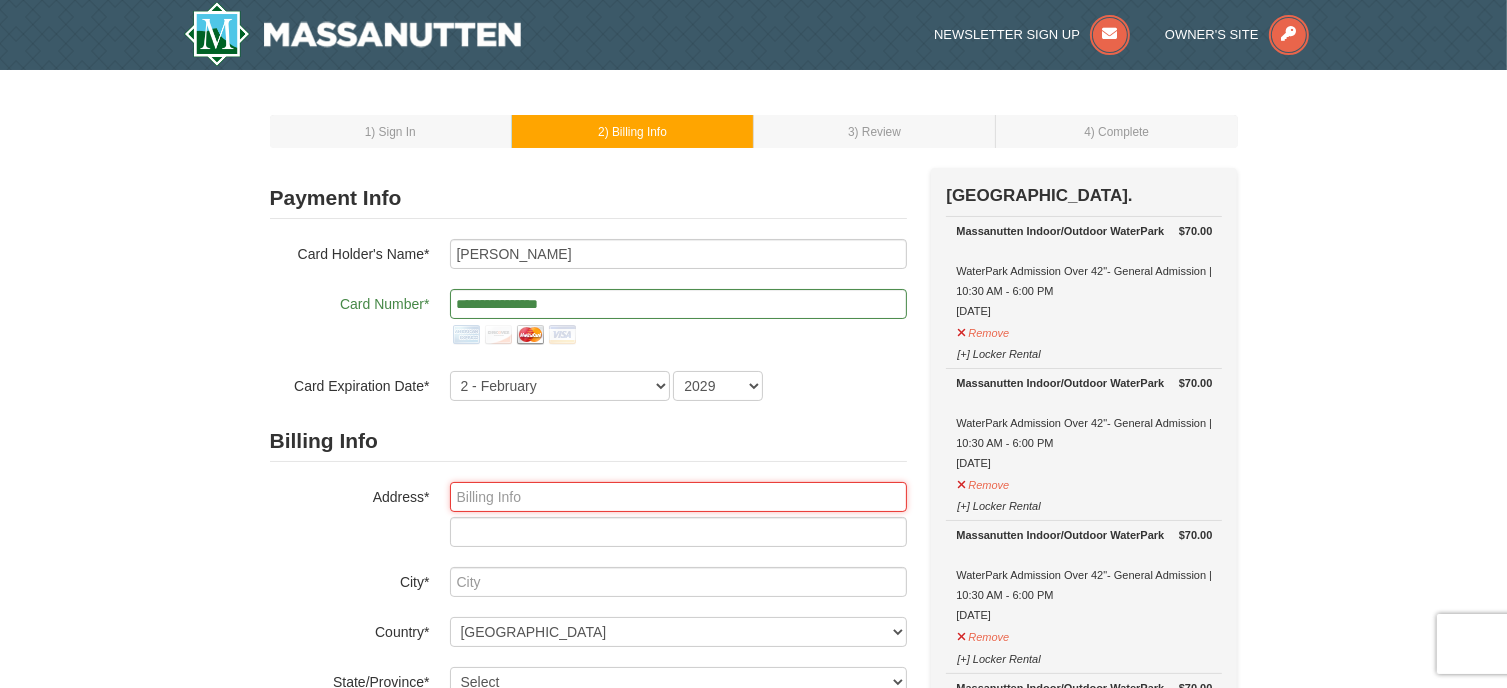 click at bounding box center [678, 497] 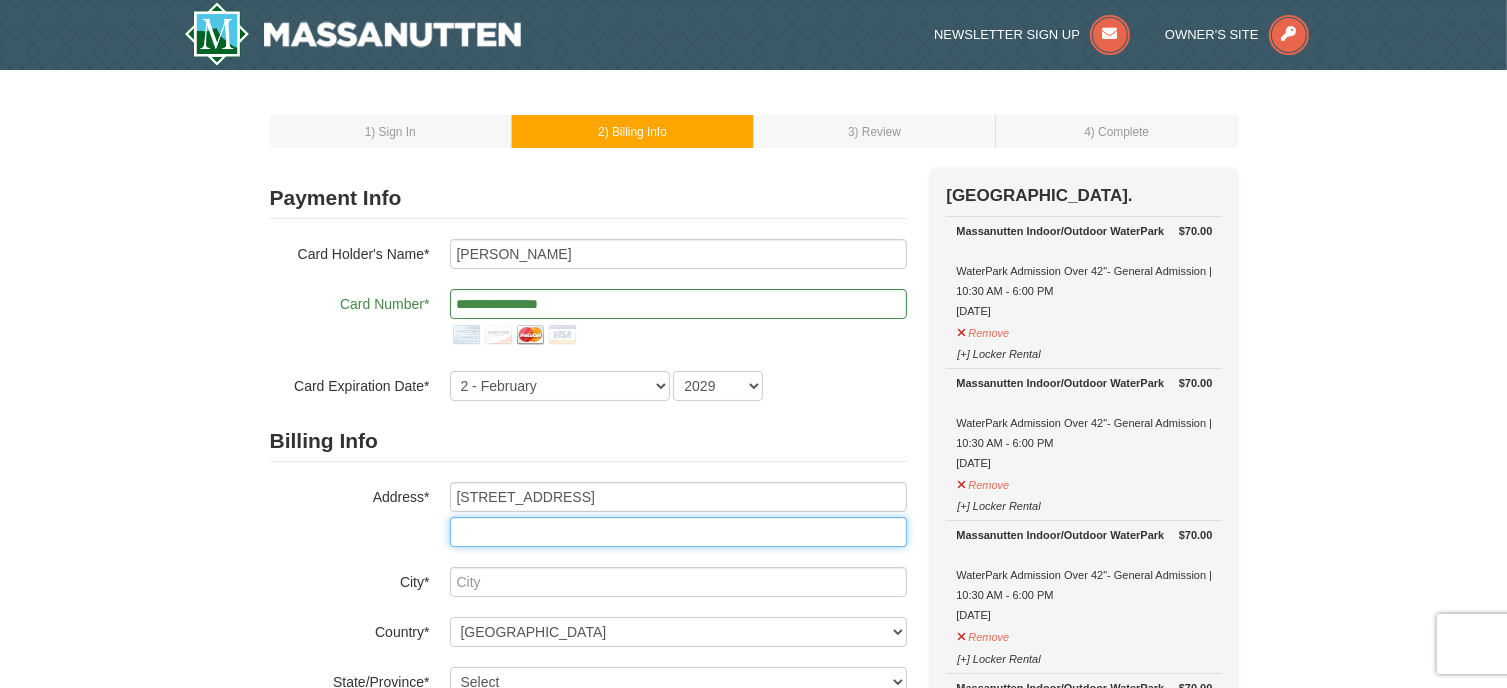 type on "West 41st Street" 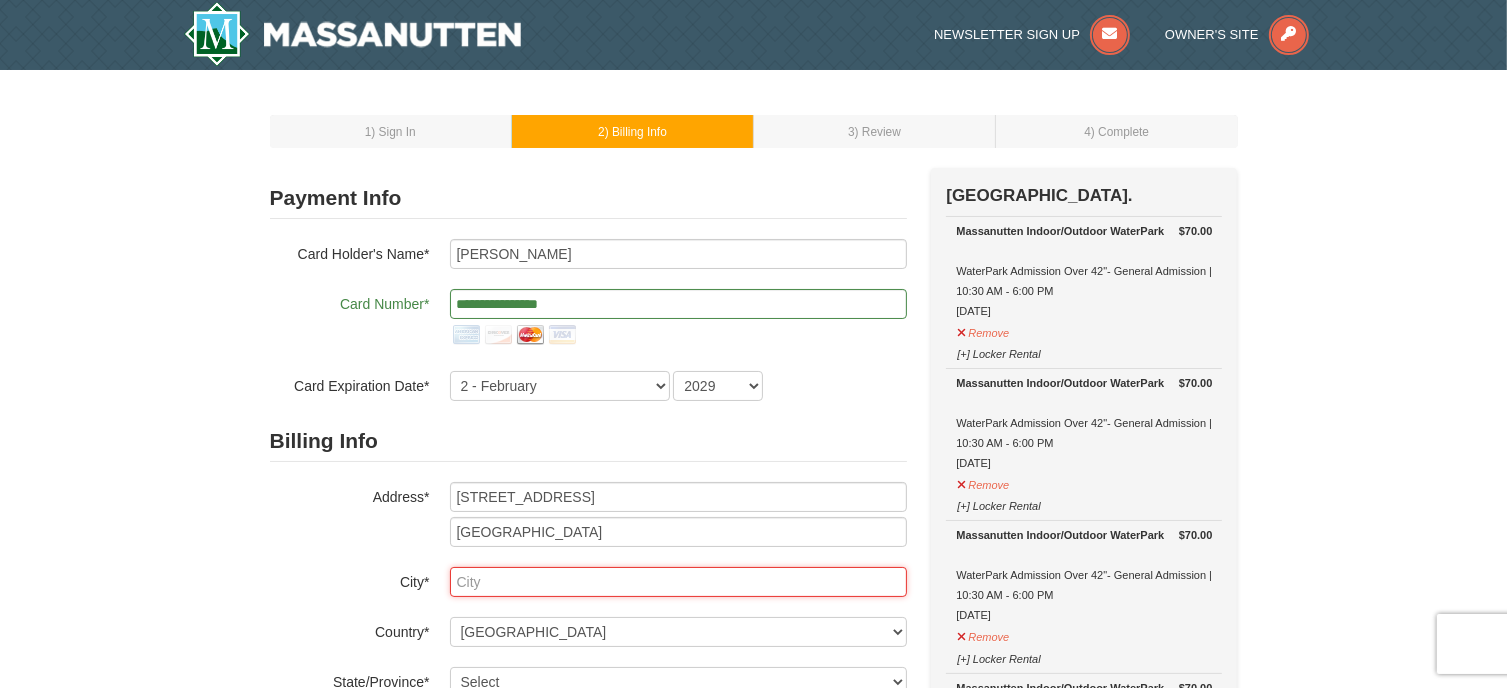 type on "BALTIMORE" 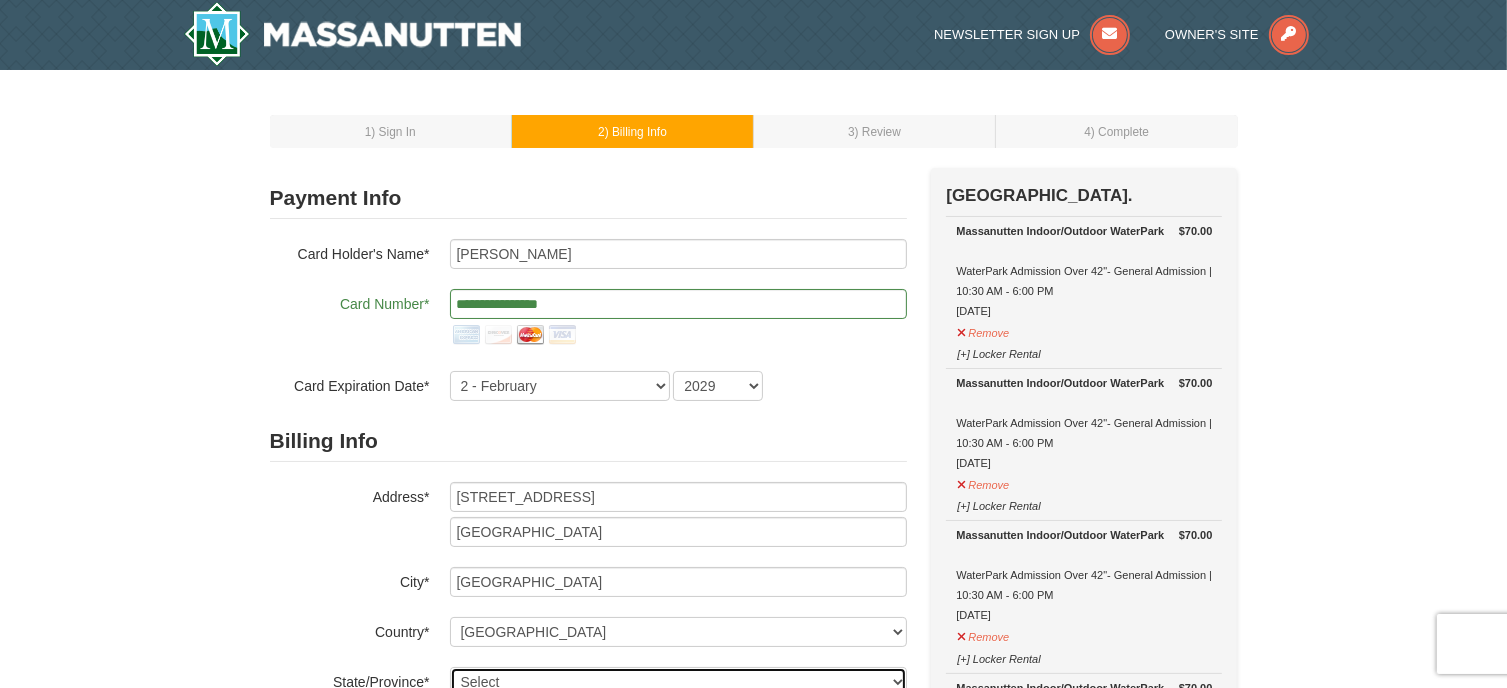 select on "MD" 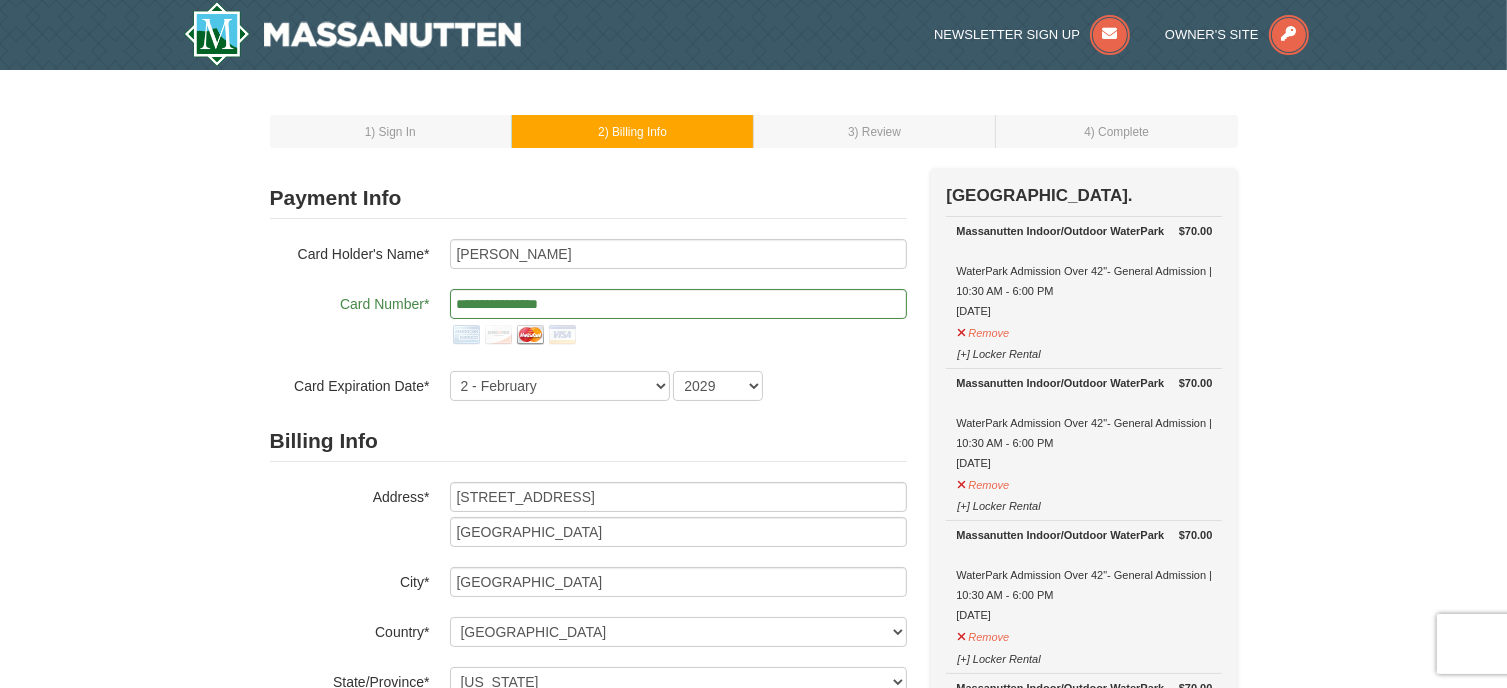 type on "21211" 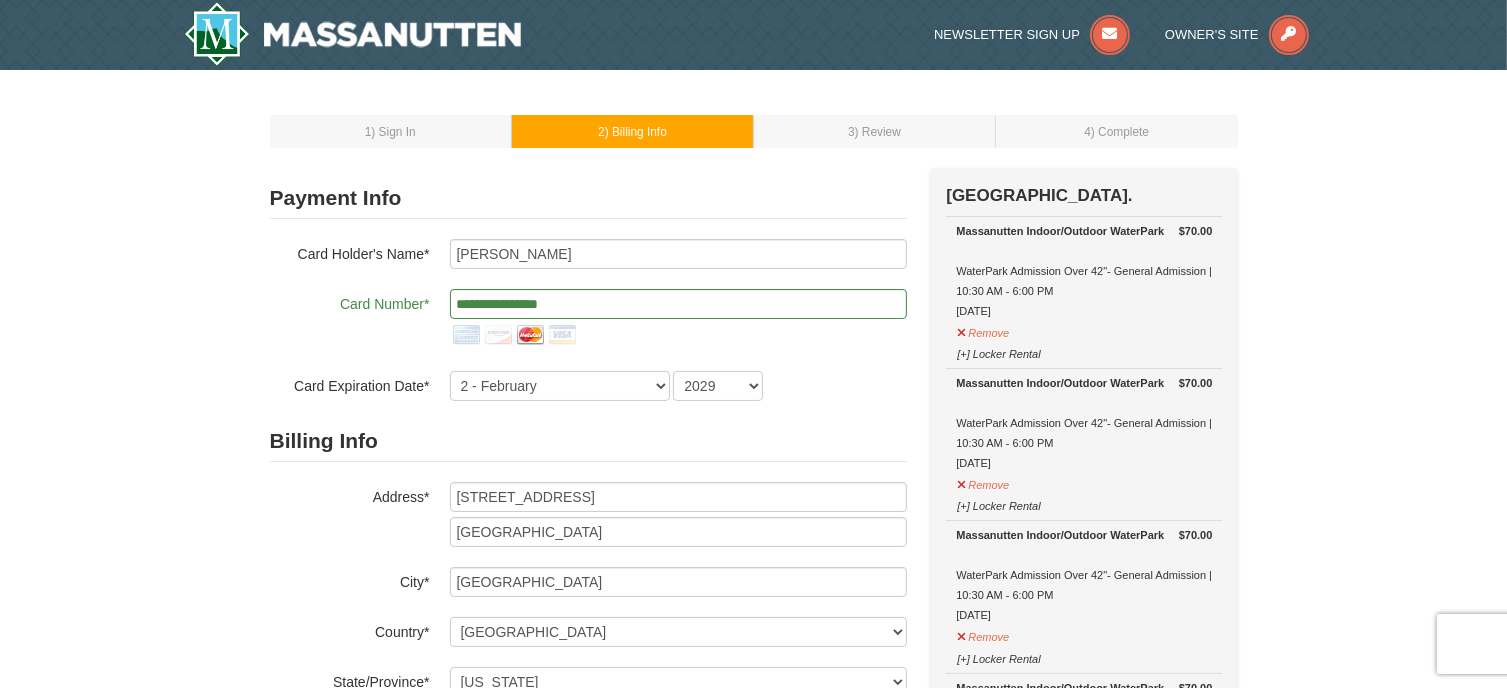 type on "0411" 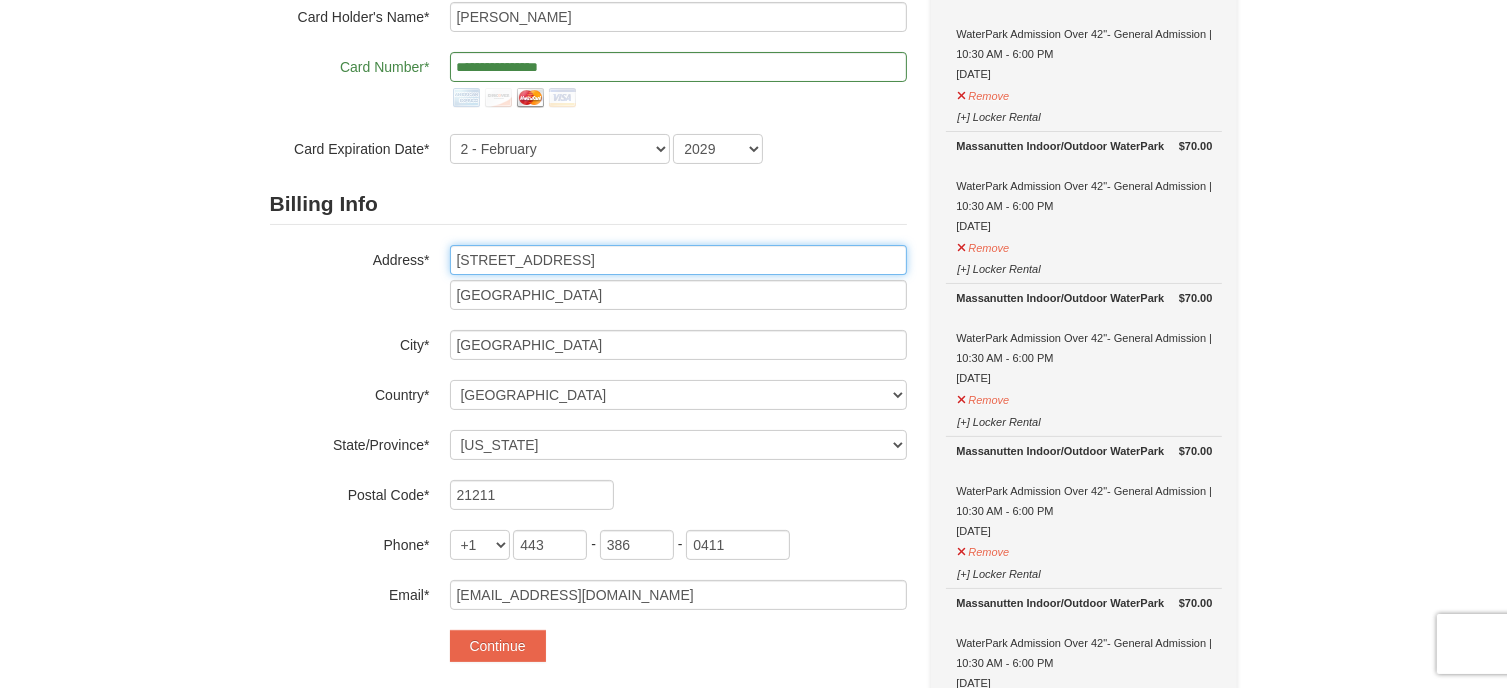 scroll, scrollTop: 300, scrollLeft: 0, axis: vertical 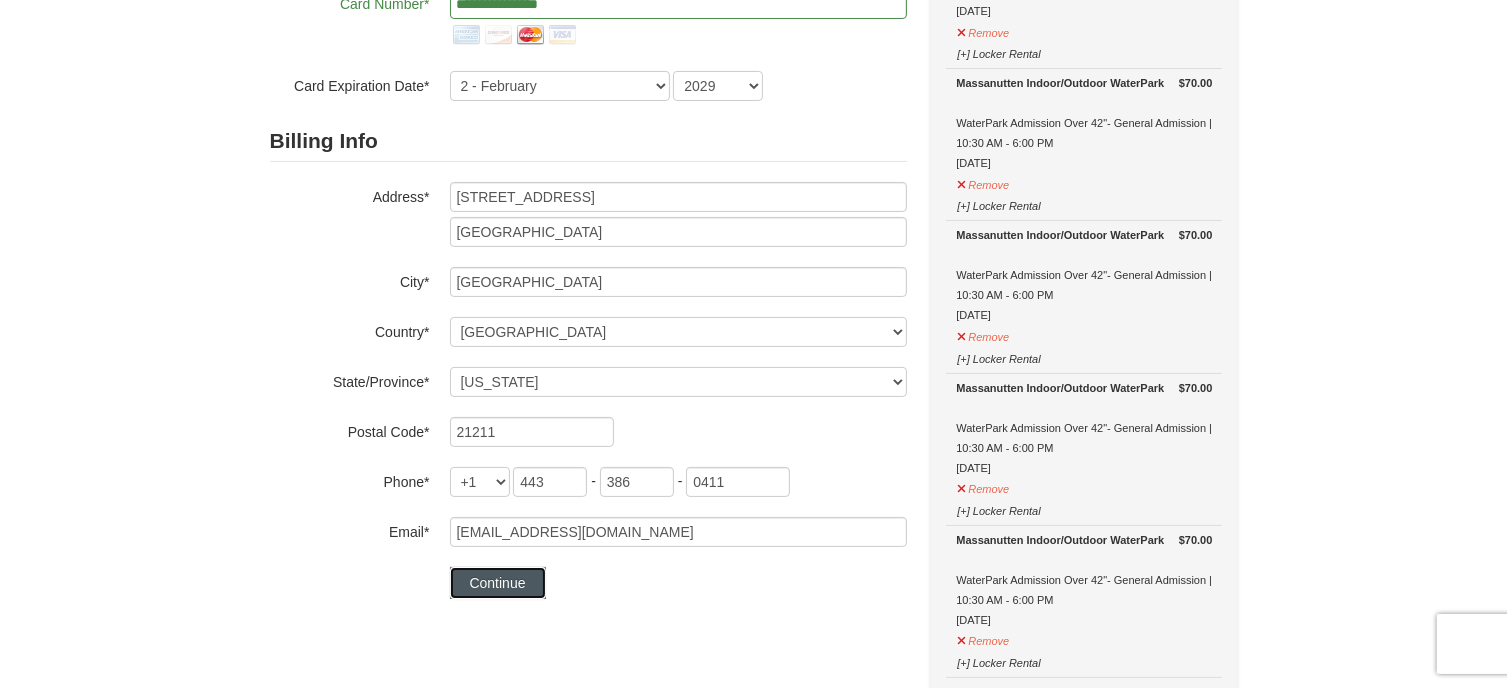 click on "Continue" at bounding box center [498, 583] 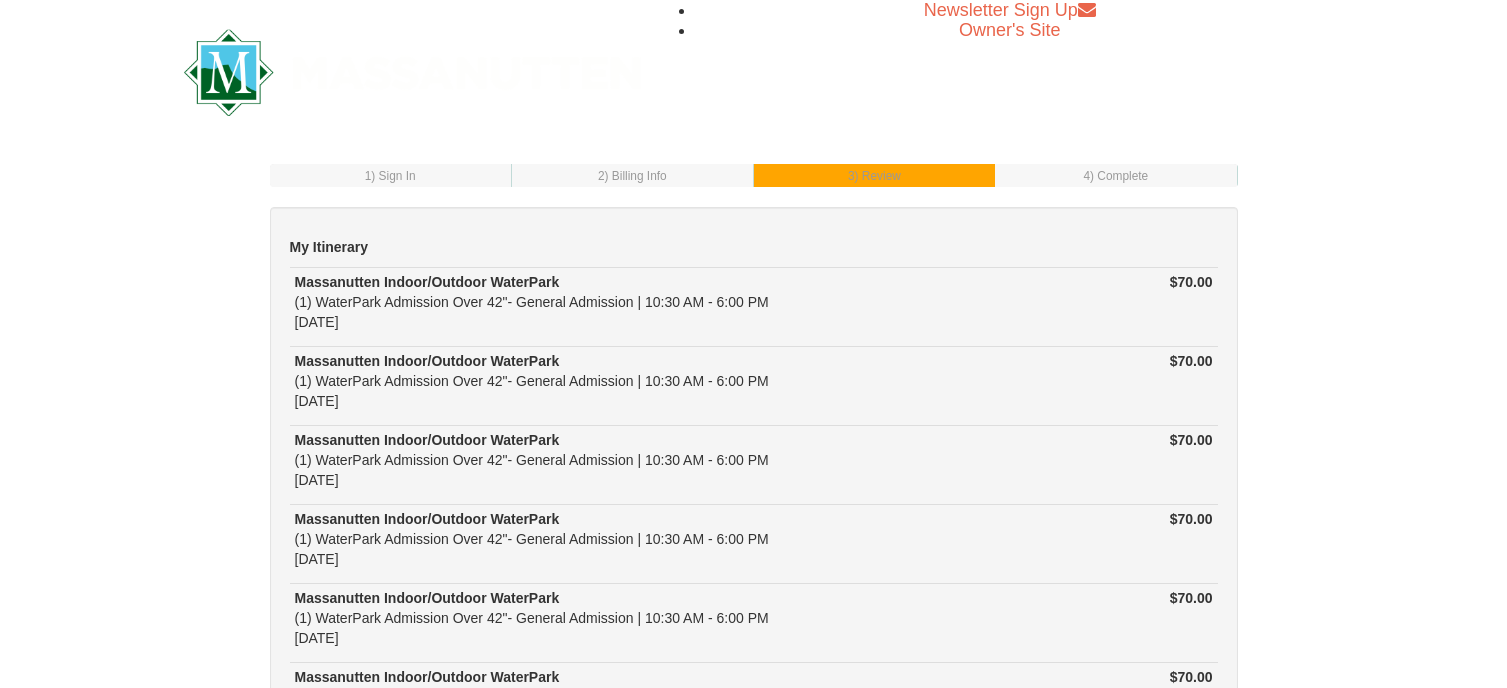 scroll, scrollTop: 0, scrollLeft: 0, axis: both 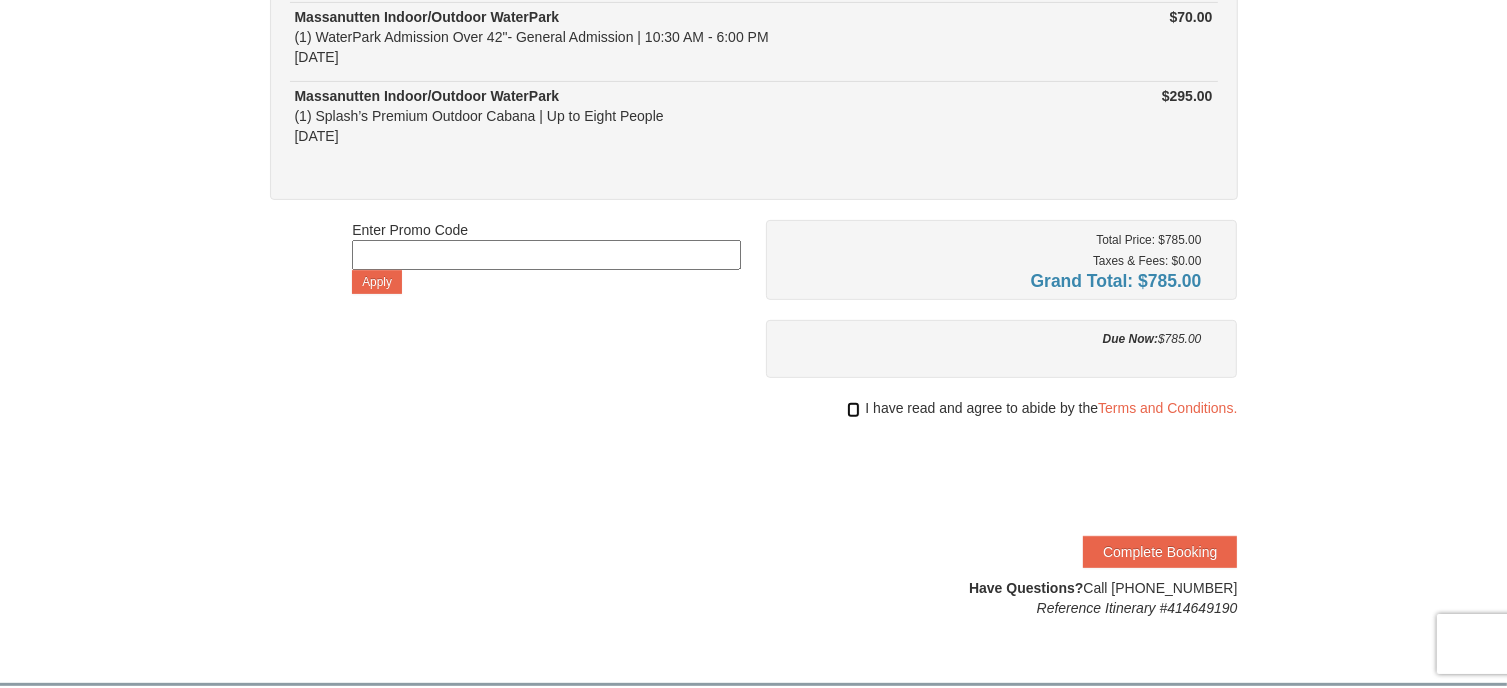 click at bounding box center [853, 410] 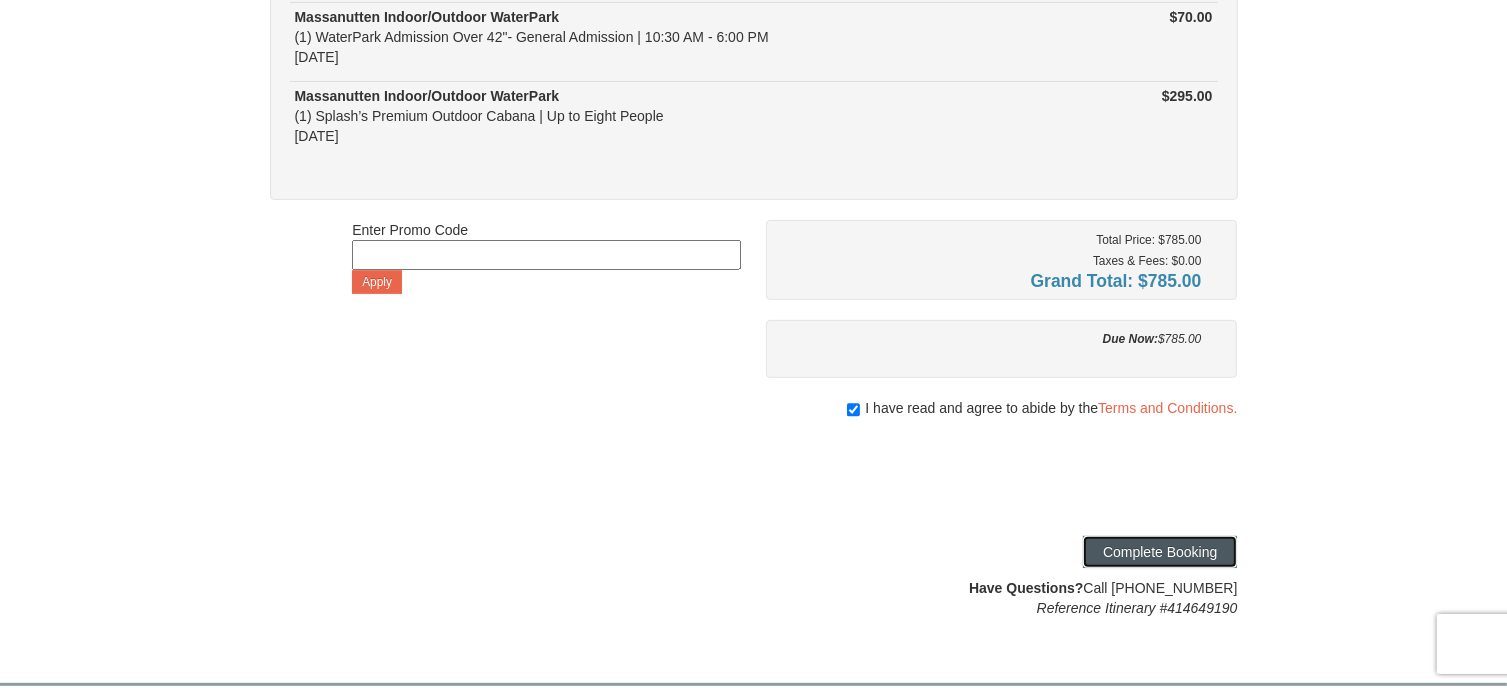 click on "Complete Booking" at bounding box center [1160, 552] 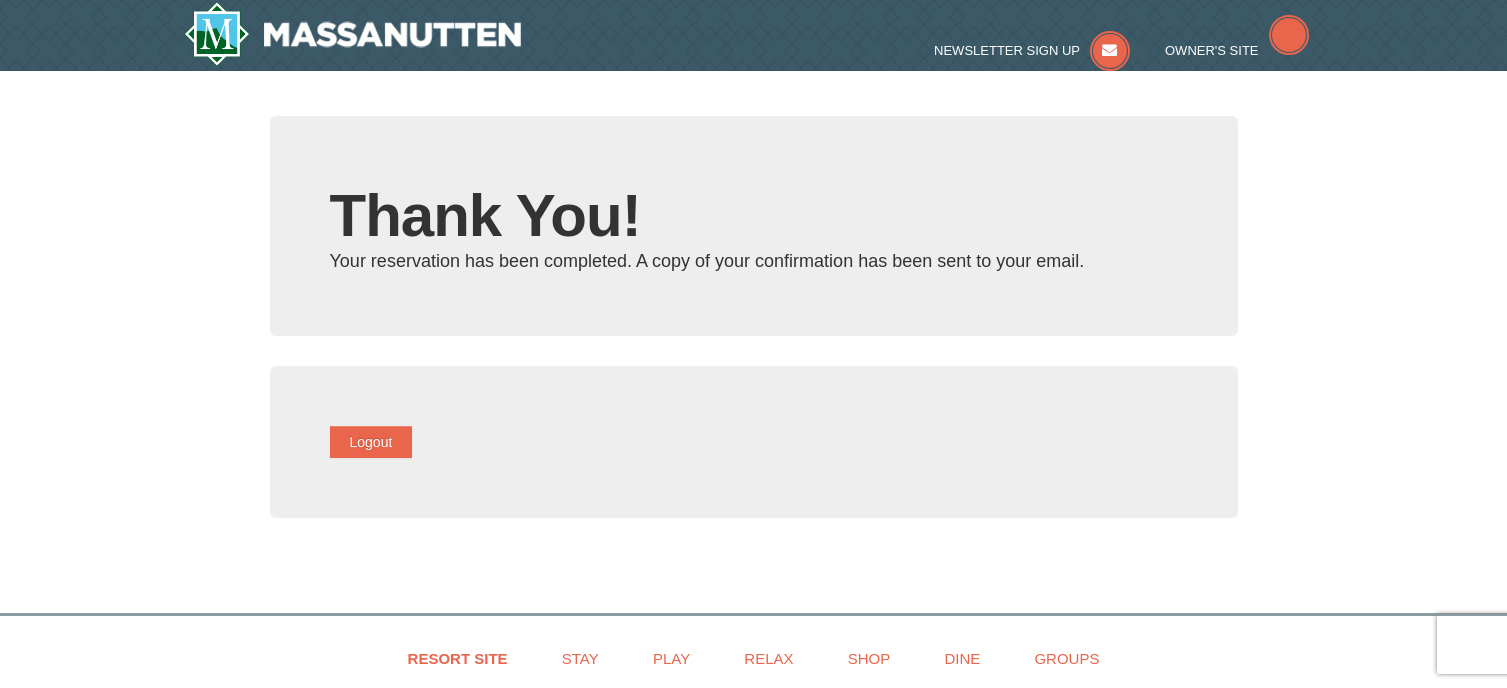 scroll, scrollTop: 0, scrollLeft: 0, axis: both 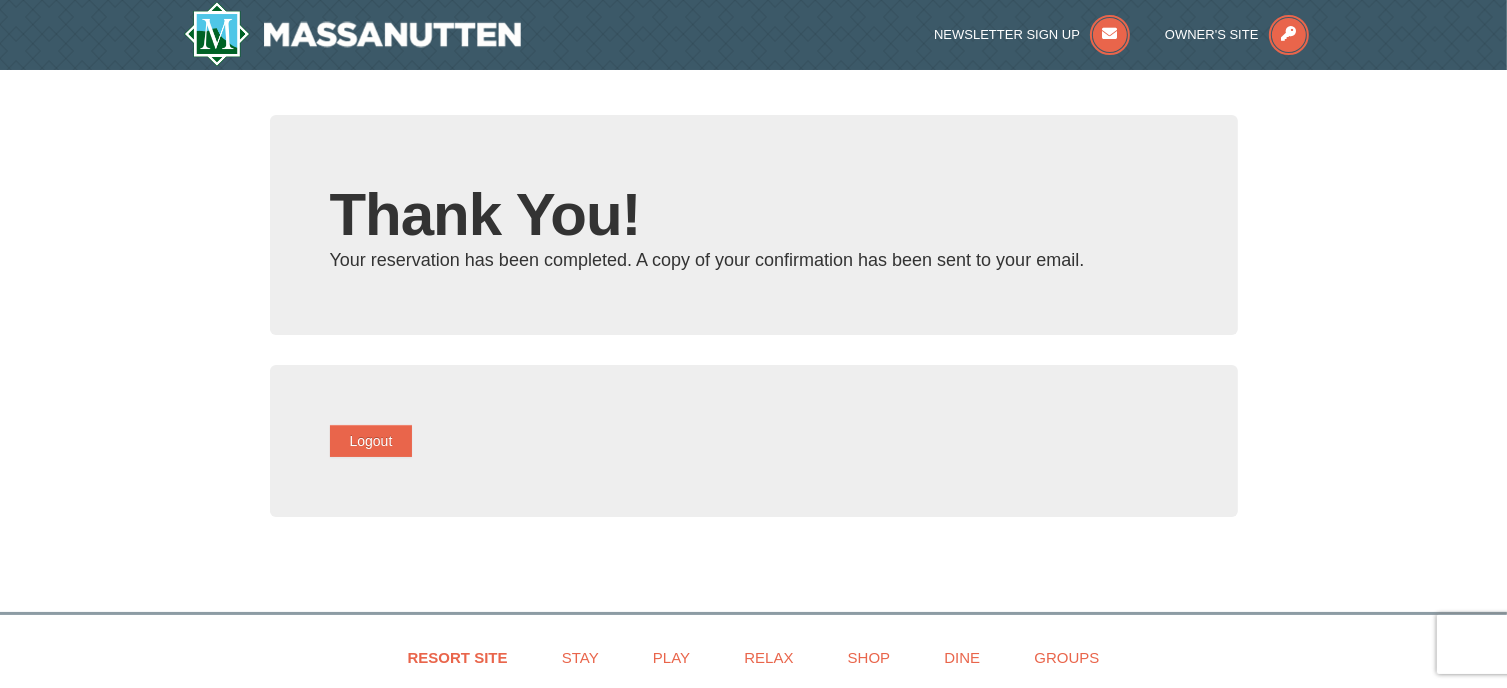 type on "[EMAIL_ADDRESS][DOMAIN_NAME]" 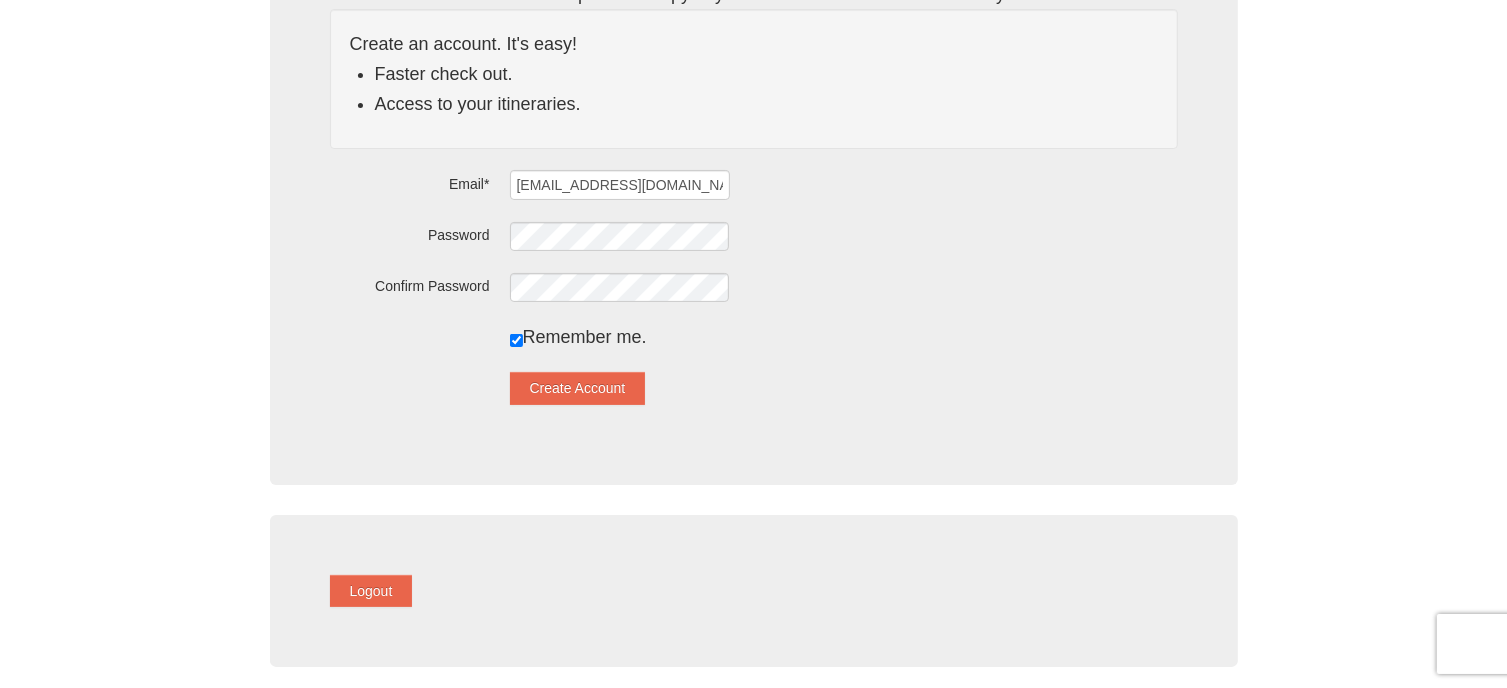 scroll, scrollTop: 200, scrollLeft: 0, axis: vertical 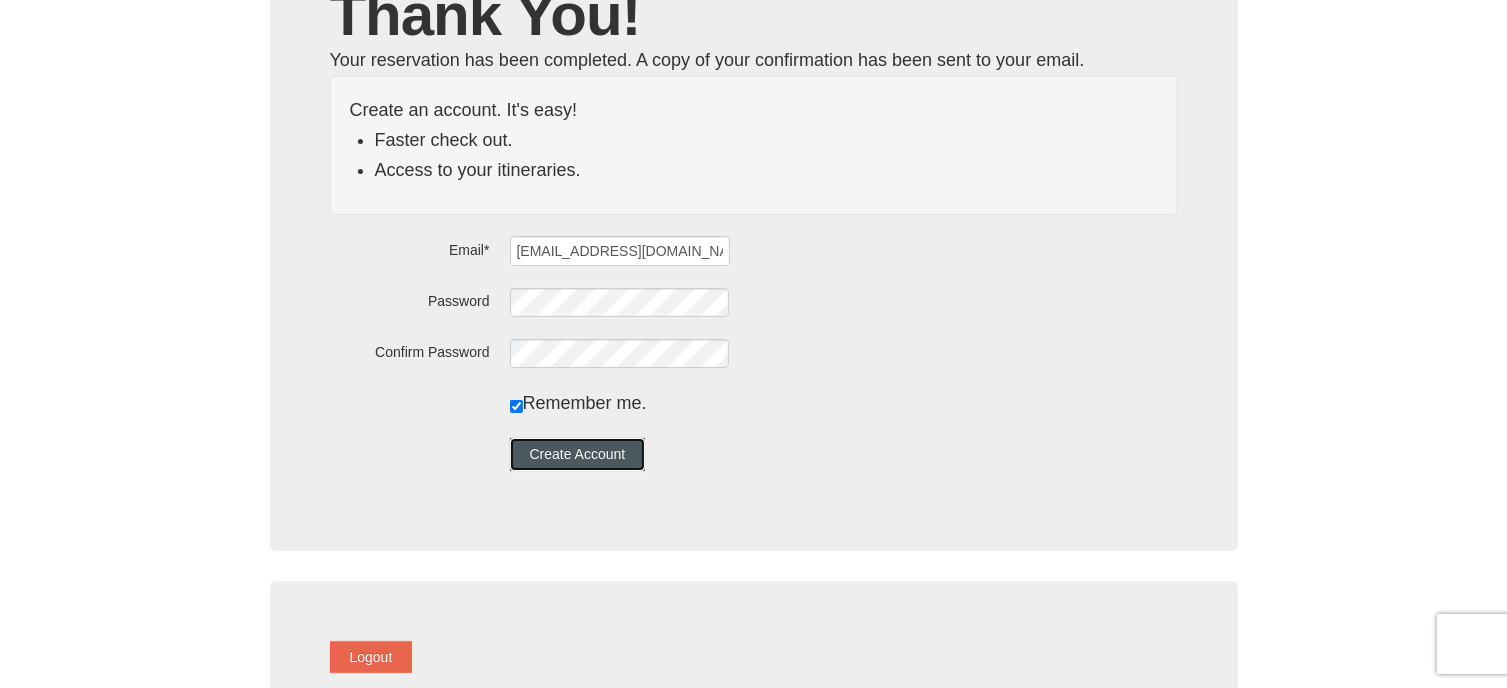 click on "Create Account" at bounding box center [578, 454] 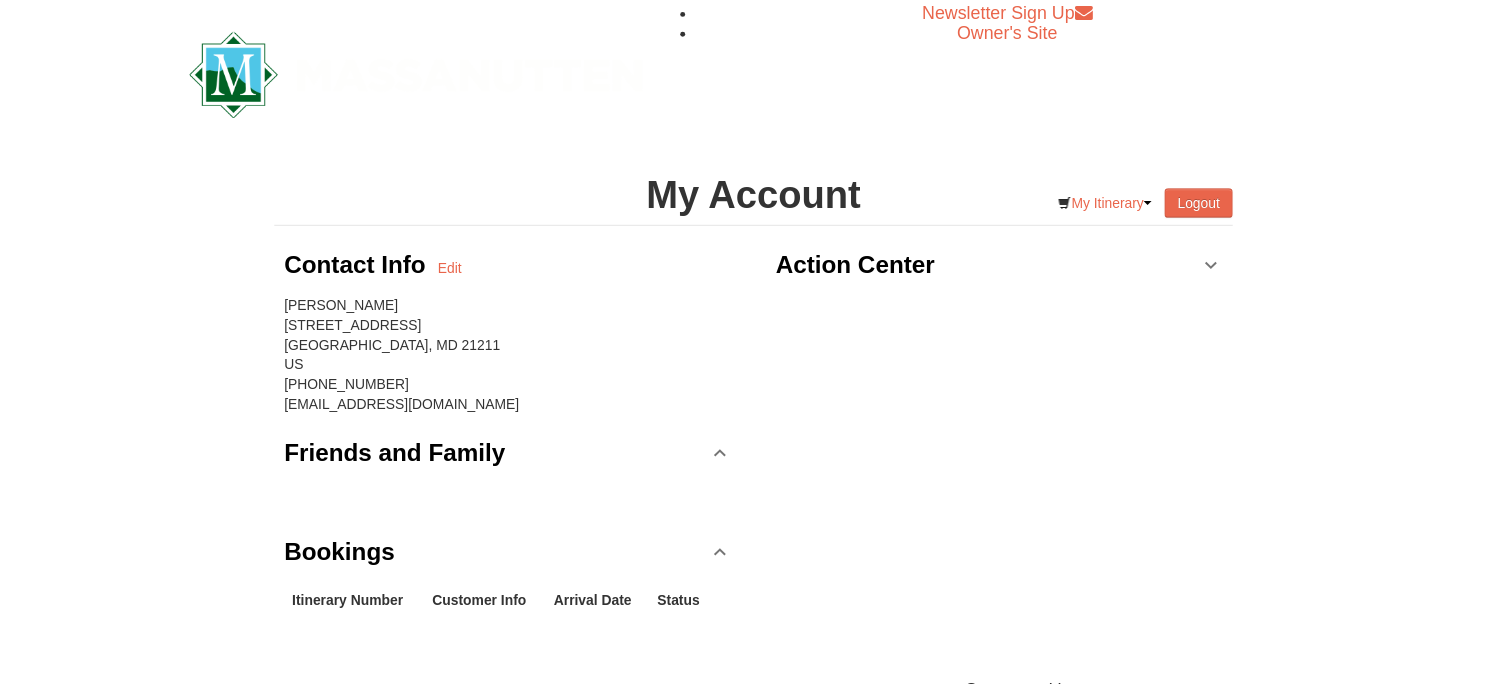 scroll, scrollTop: 0, scrollLeft: 0, axis: both 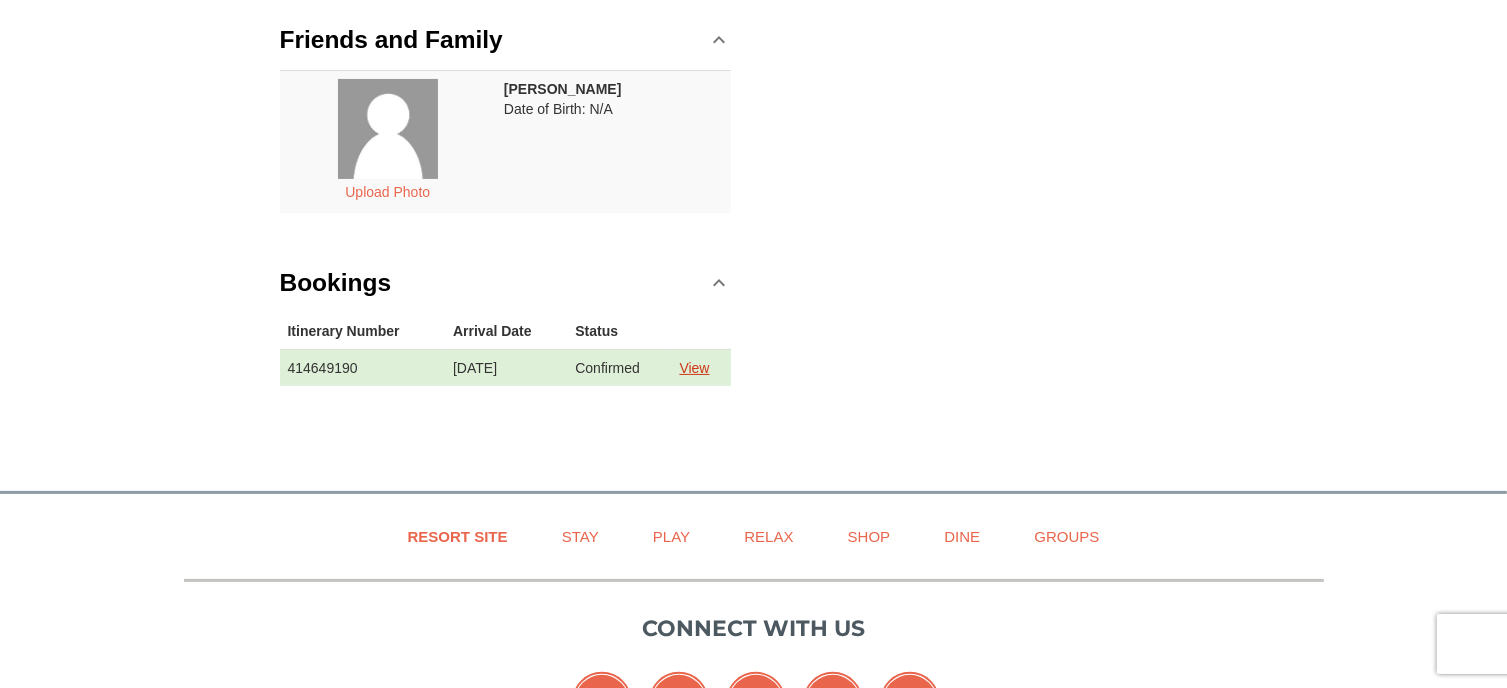 click on "View" at bounding box center [694, 368] 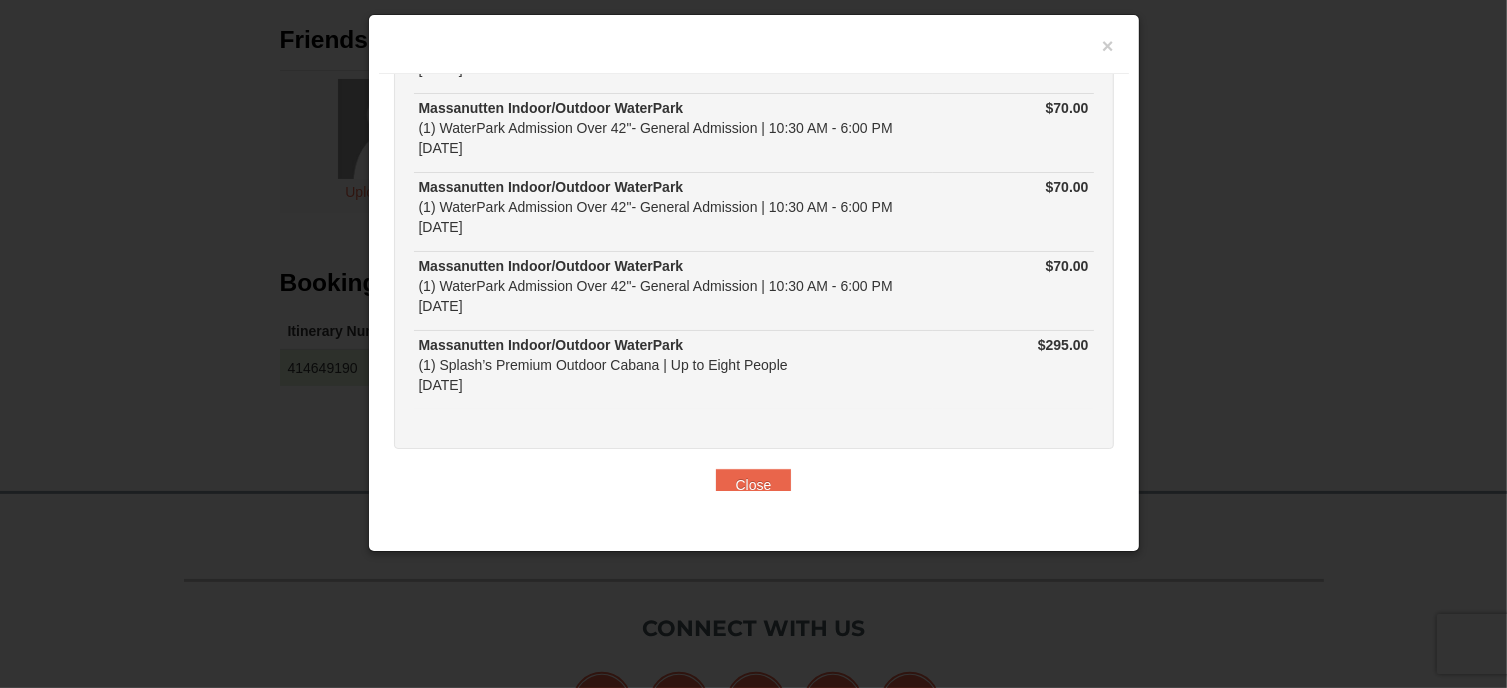 scroll, scrollTop: 395, scrollLeft: 0, axis: vertical 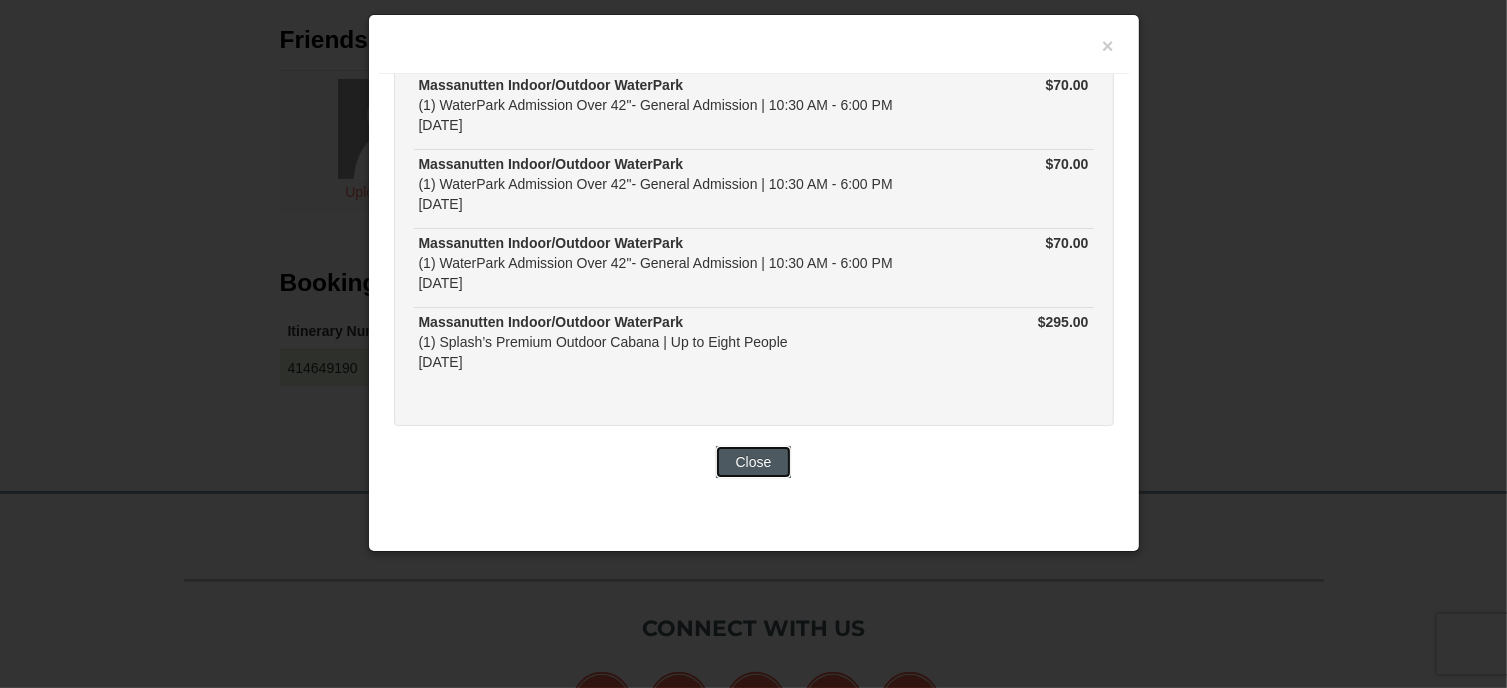 click on "Close" at bounding box center [754, 462] 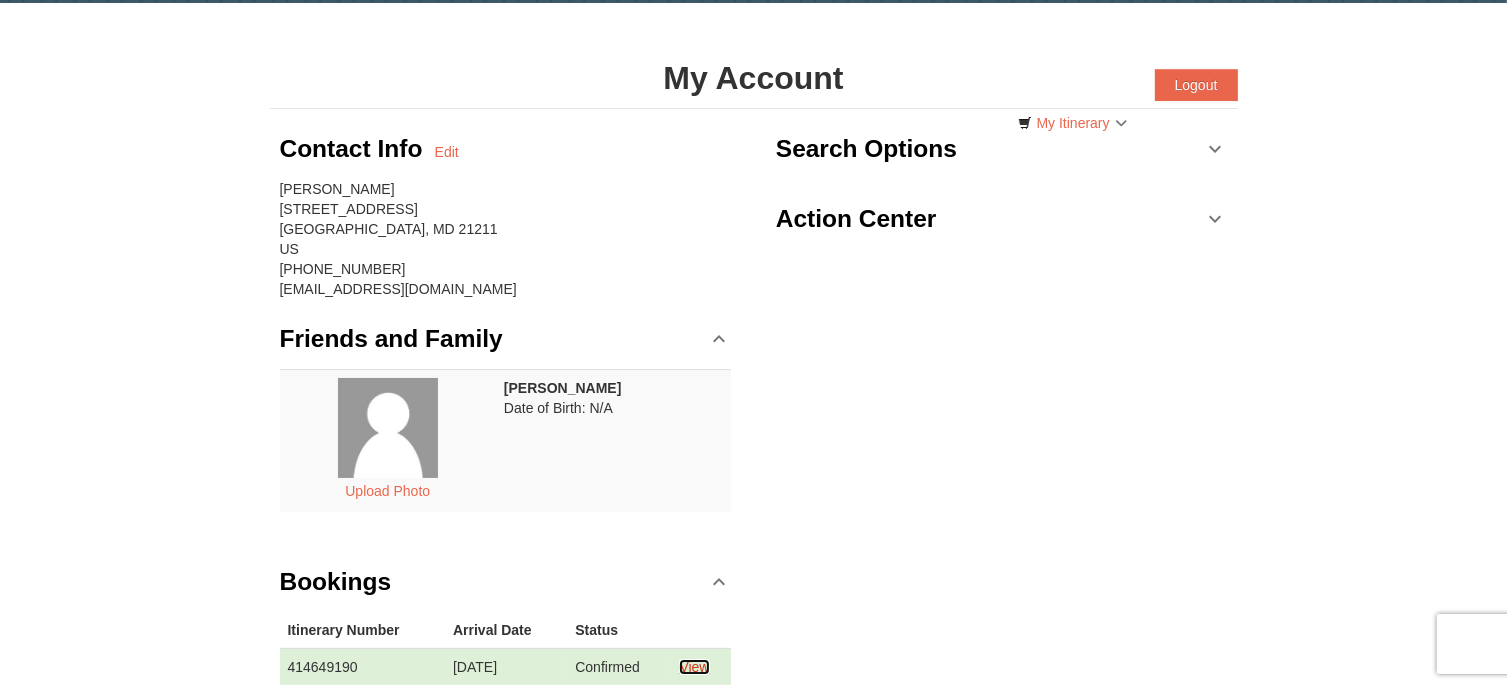 scroll, scrollTop: 0, scrollLeft: 0, axis: both 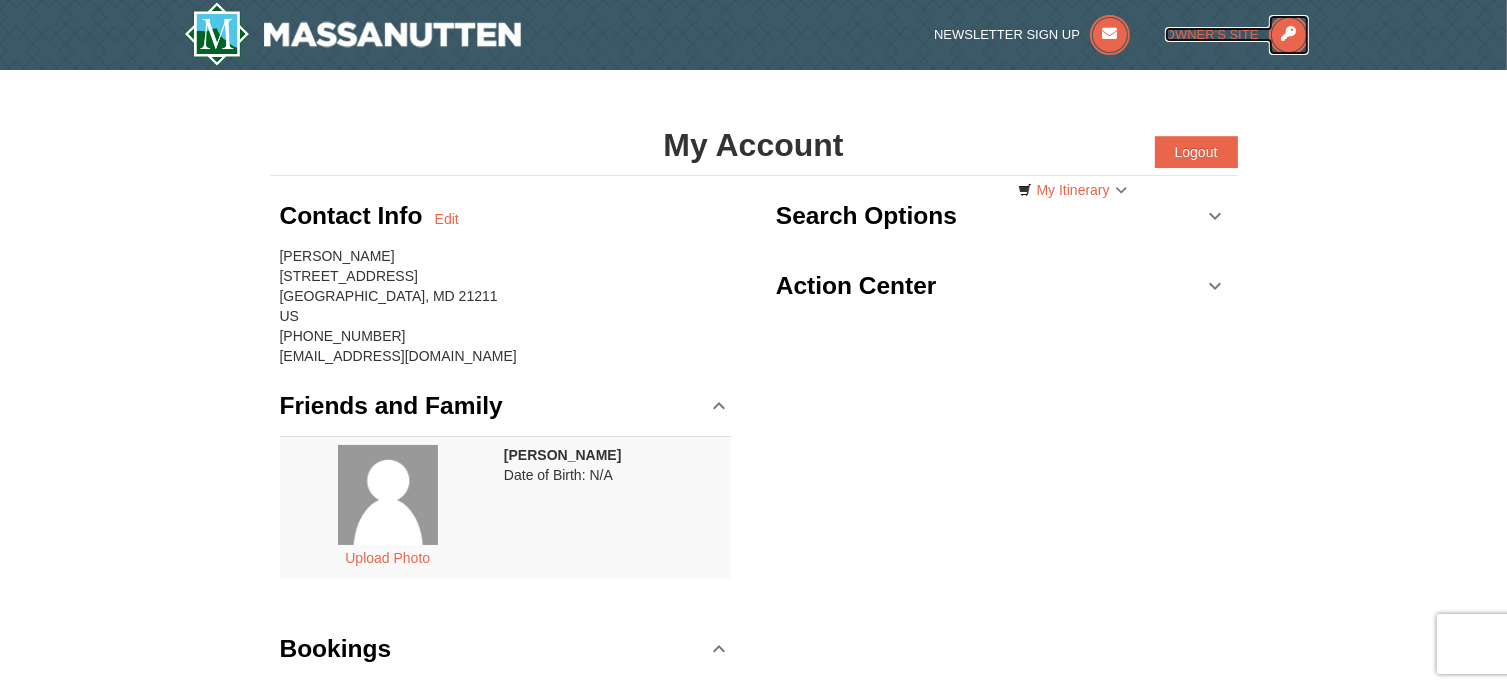 click on "Owner's Site" at bounding box center [1212, 34] 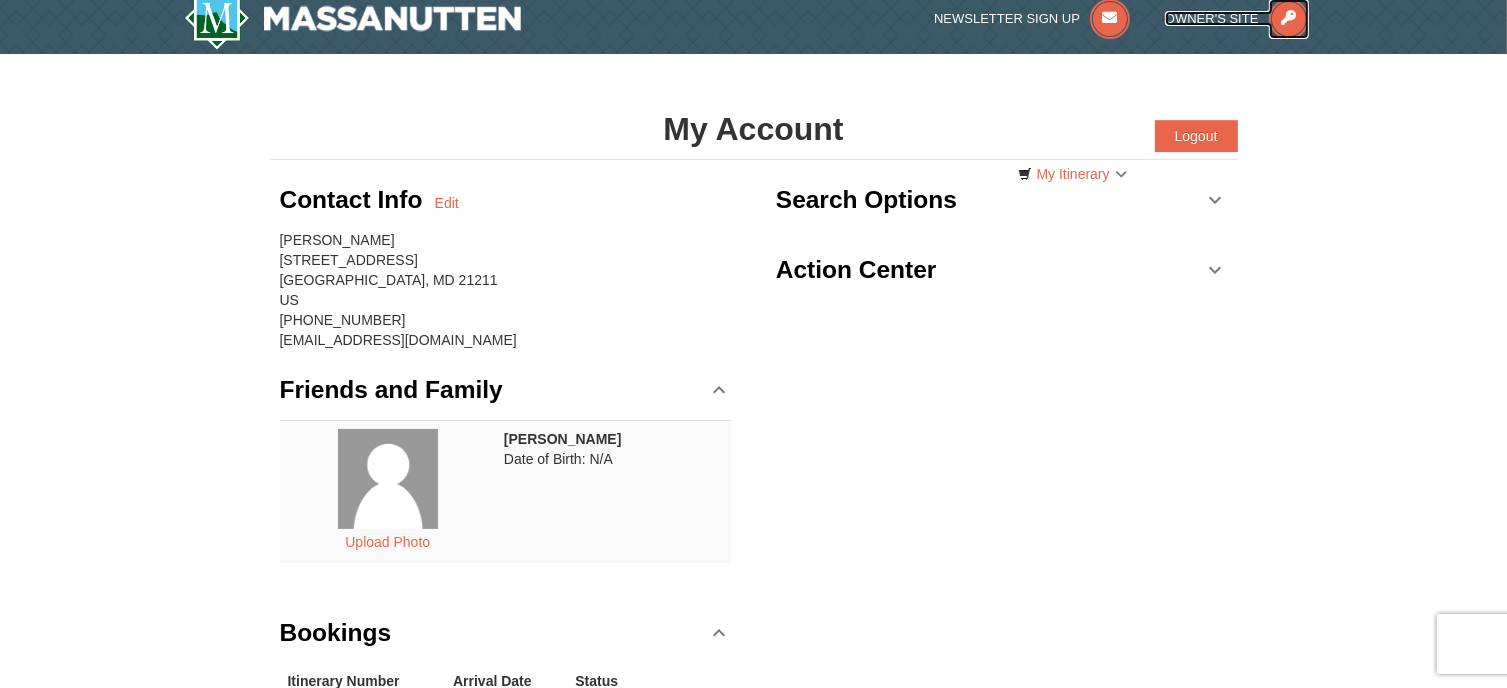 scroll, scrollTop: 0, scrollLeft: 0, axis: both 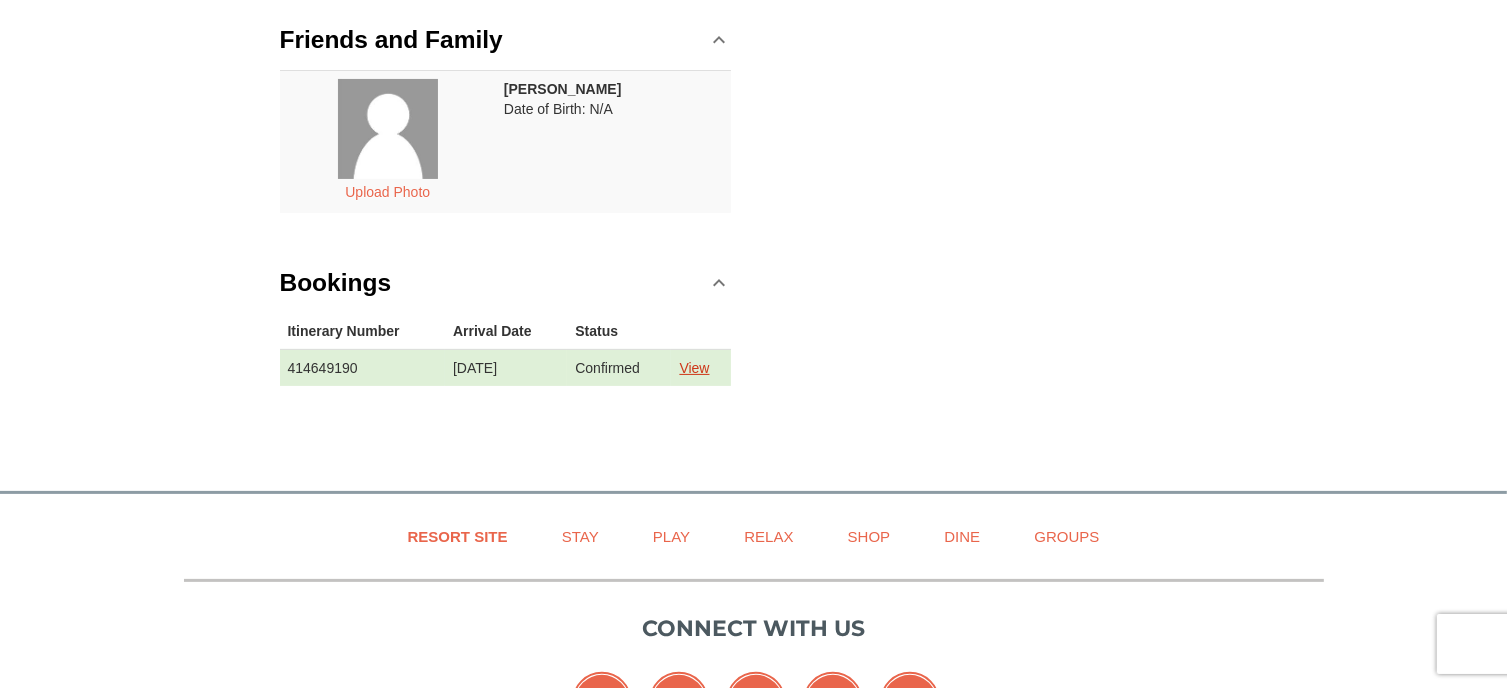 click on "View" at bounding box center (694, 368) 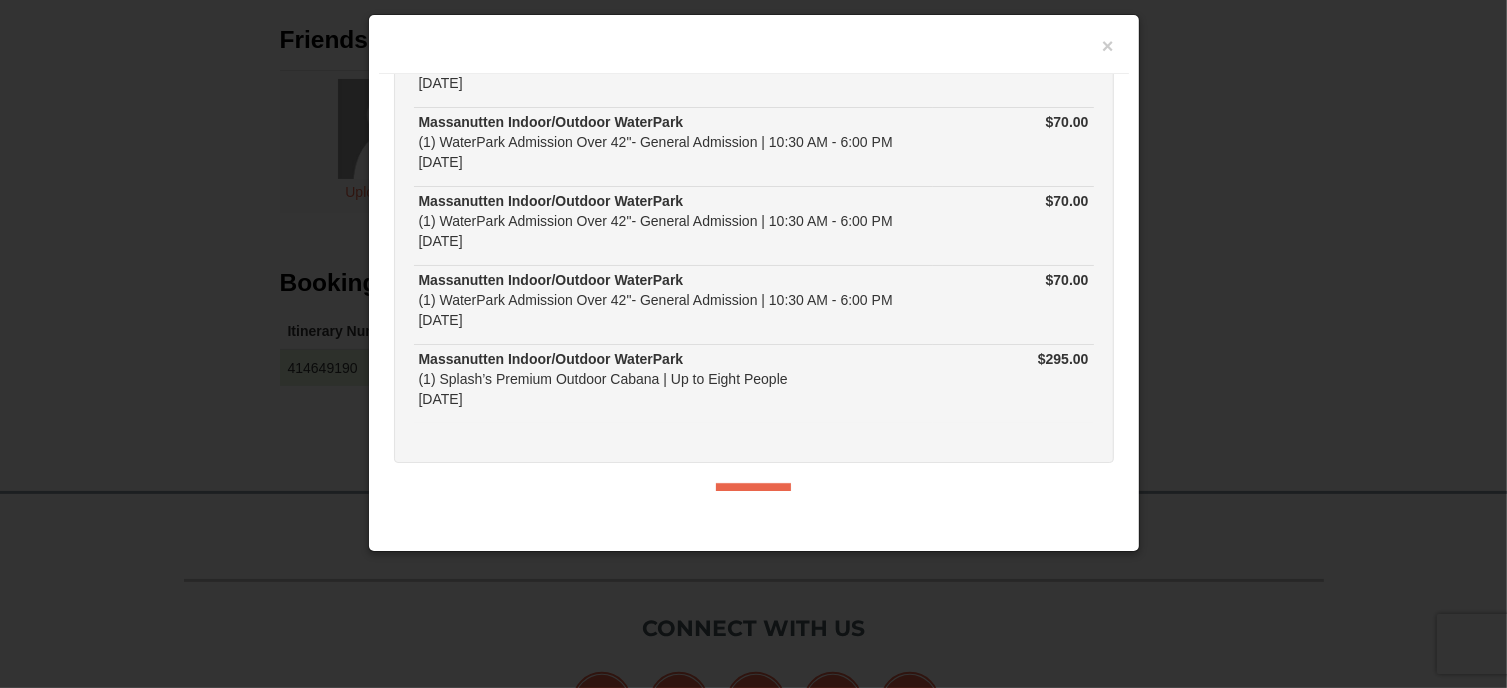 scroll, scrollTop: 395, scrollLeft: 0, axis: vertical 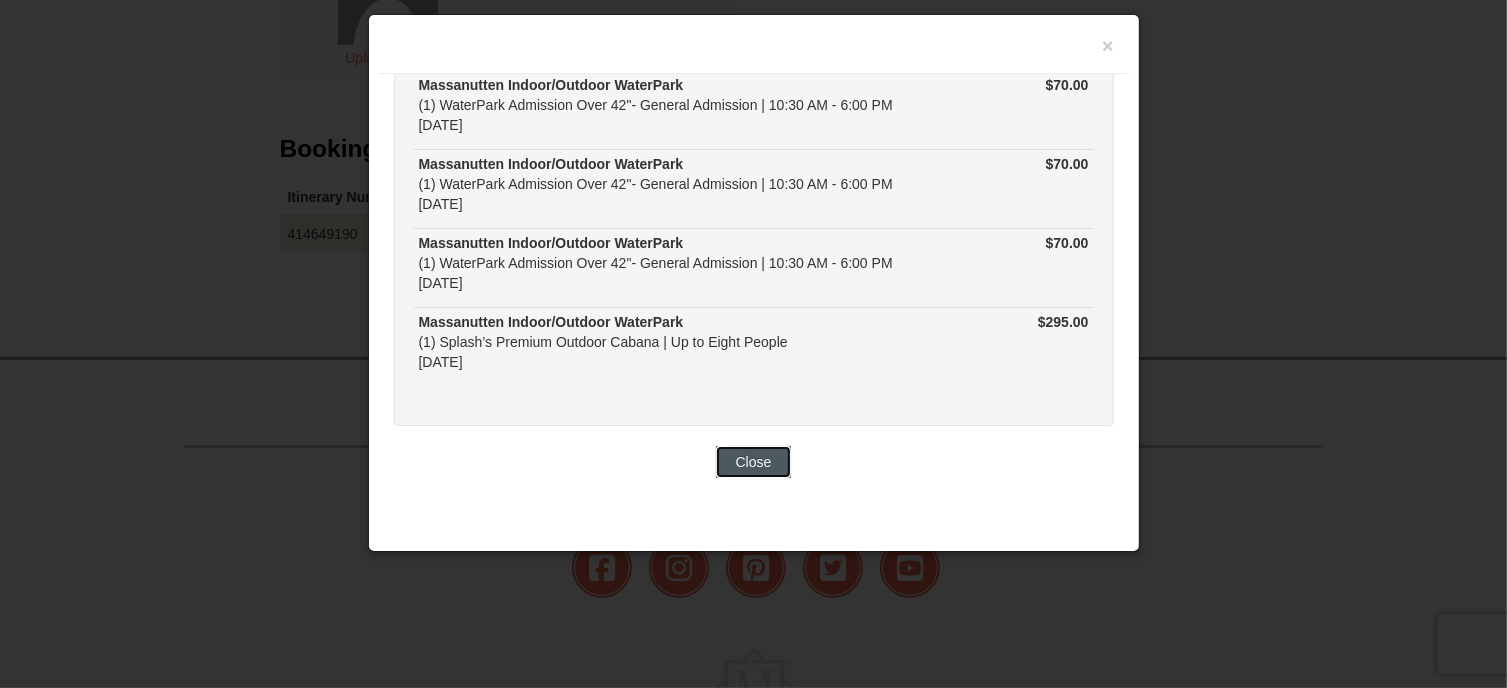 click on "Close" at bounding box center (754, 462) 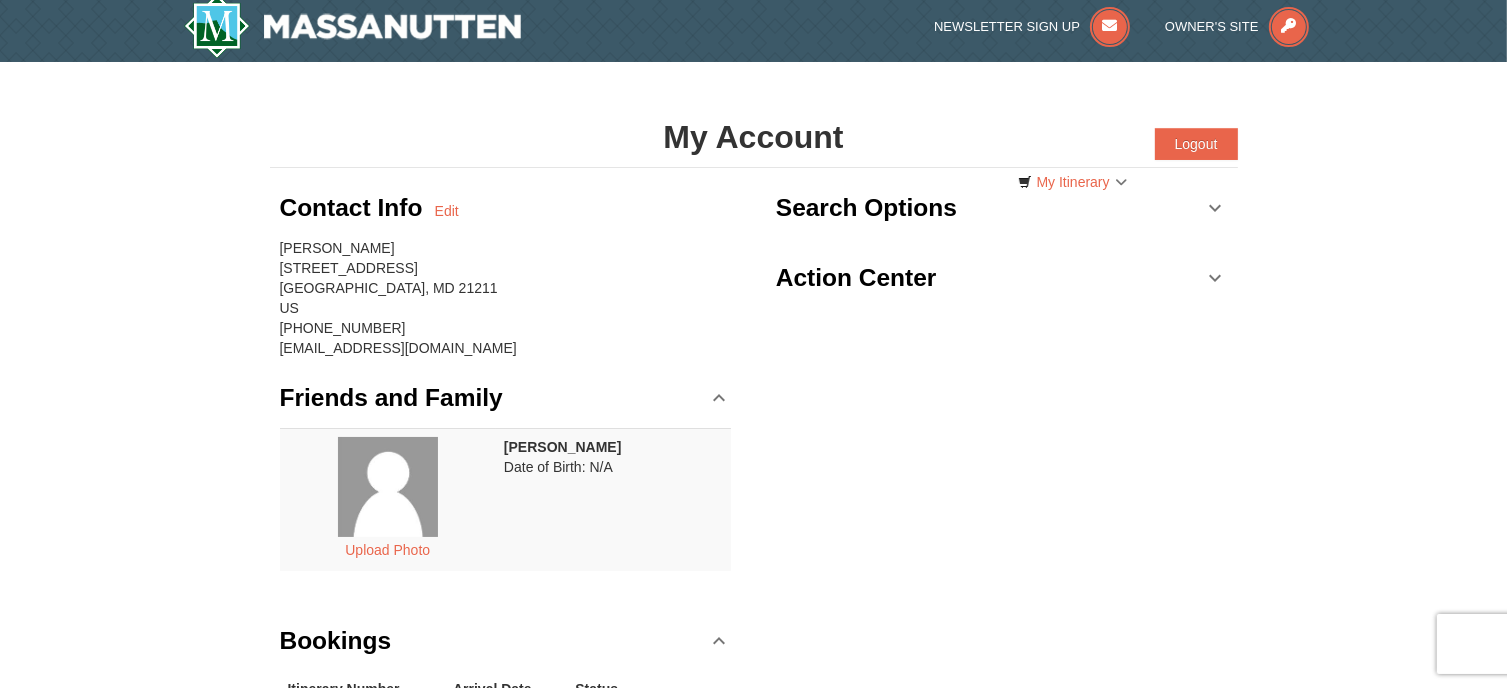 scroll, scrollTop: 0, scrollLeft: 0, axis: both 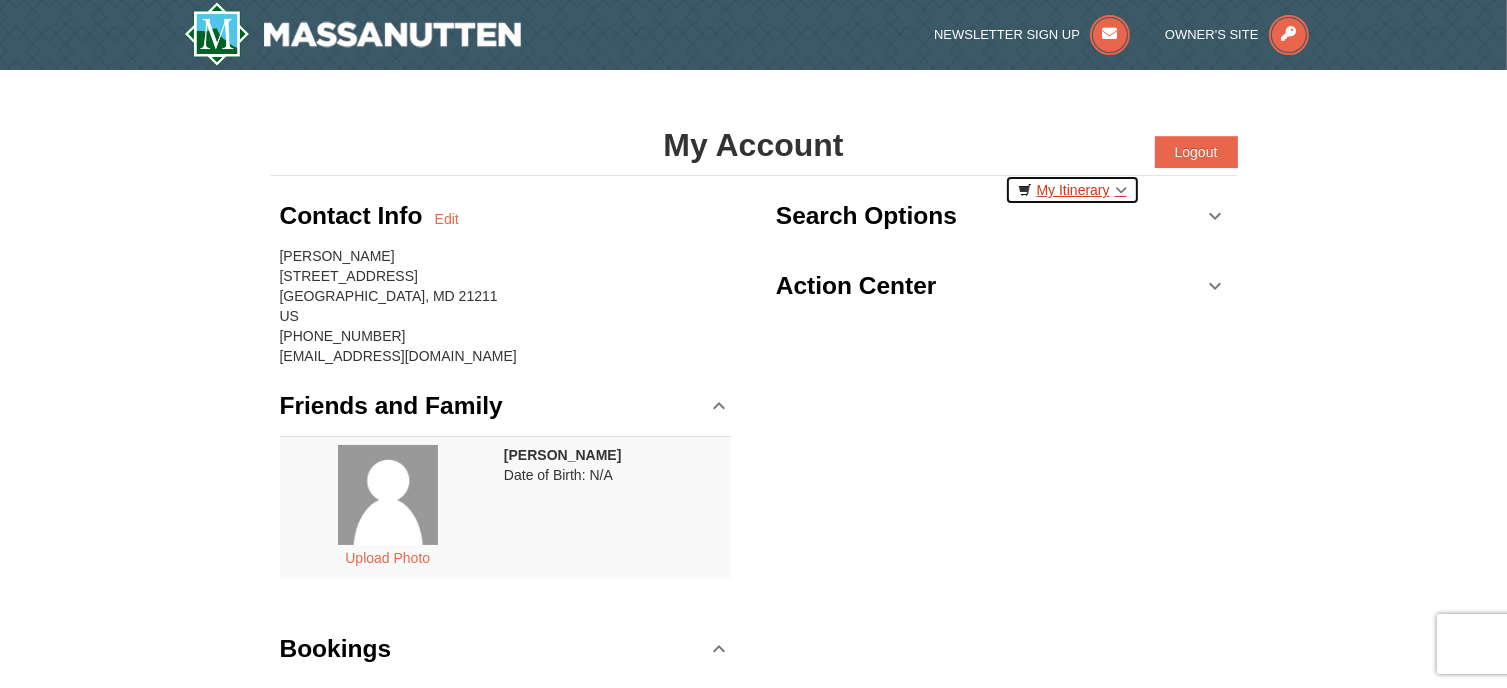 click on "My Itinerary" at bounding box center [1072, 190] 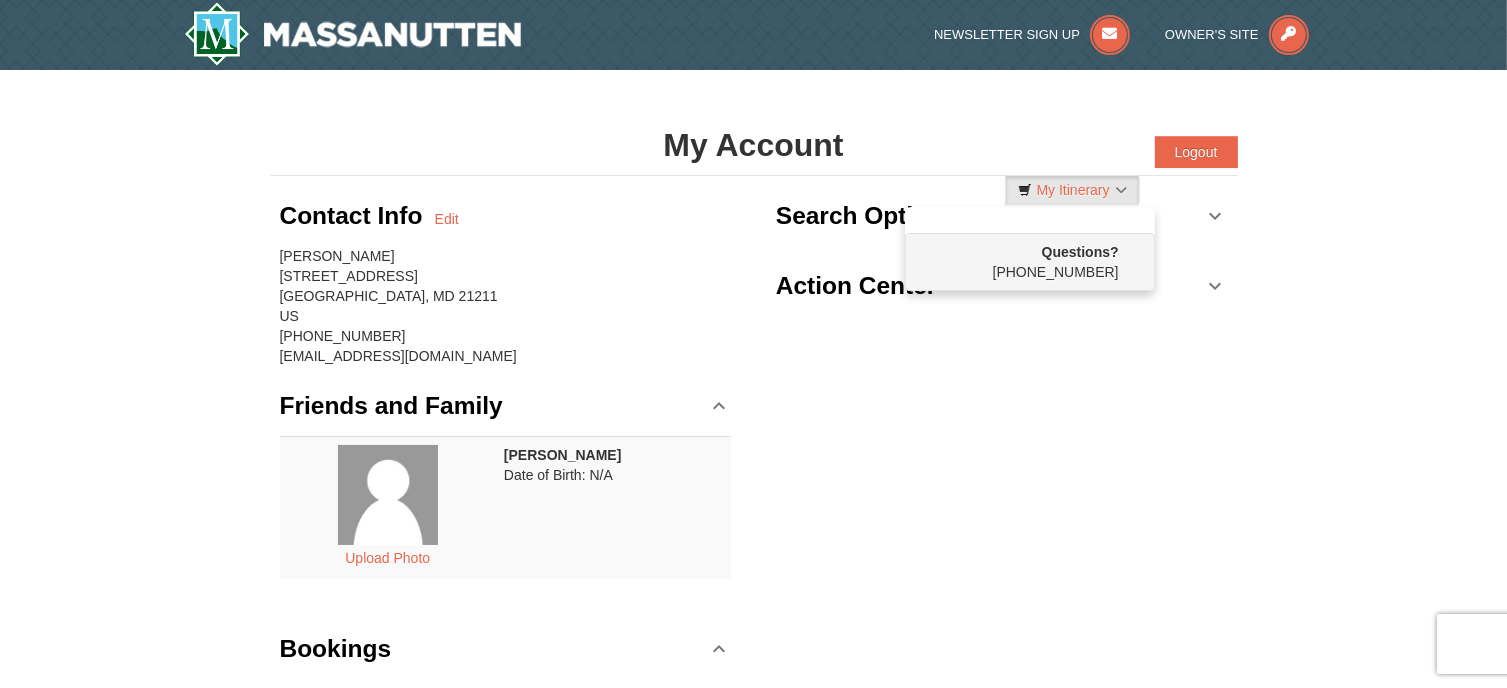 click on "Contact Info
Edit
David Crum
1325 W 41st STreet
West 41st Street
BALTIMORE, MD  21211
US
(443) 386-0411
davecrum@comcast.net
Friends and Family
Upload Photo David Crum Date of Birth: N/A
Bookings
Itinerary Number
Customer Info
Arrival Date
Status
414649190 undefined Thursday Jul 24, 2025 Confirmed View" at bounding box center [754, 484] 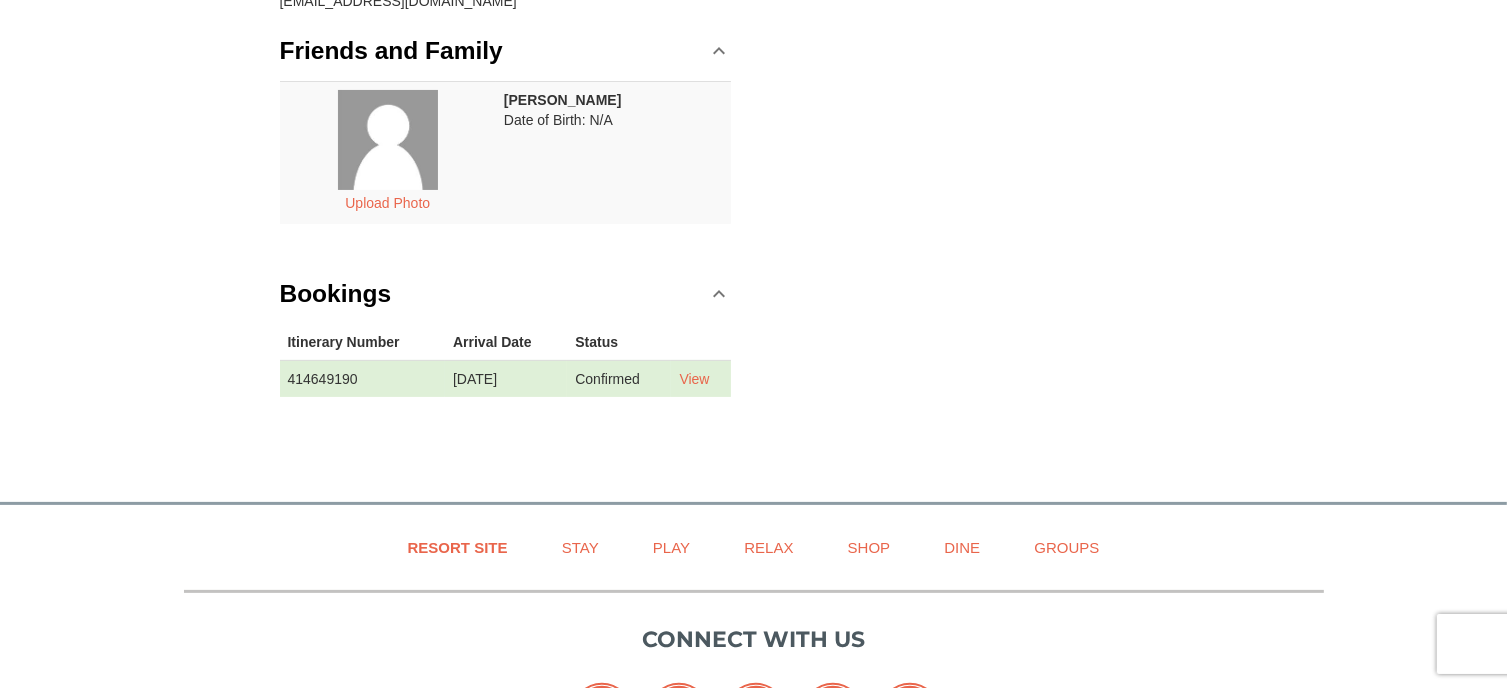 scroll, scrollTop: 366, scrollLeft: 0, axis: vertical 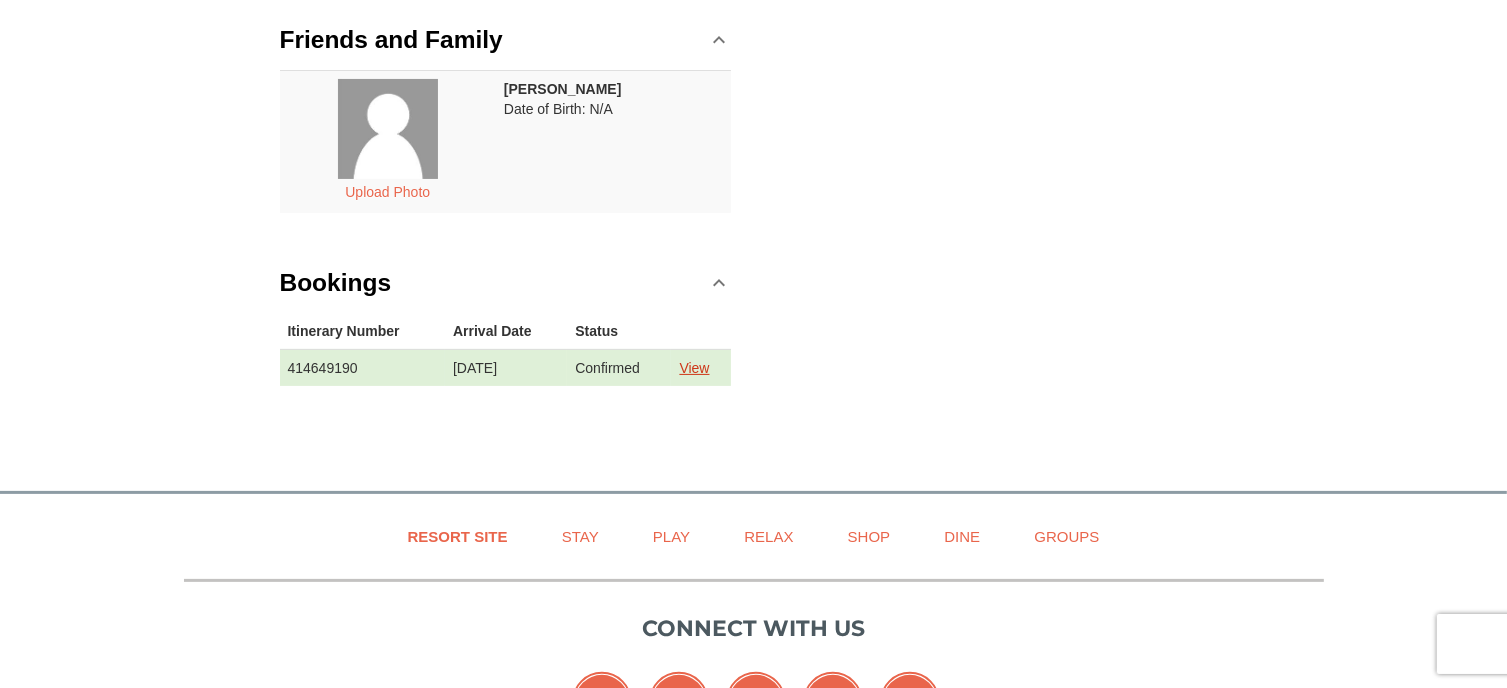 click on "View" at bounding box center [694, 368] 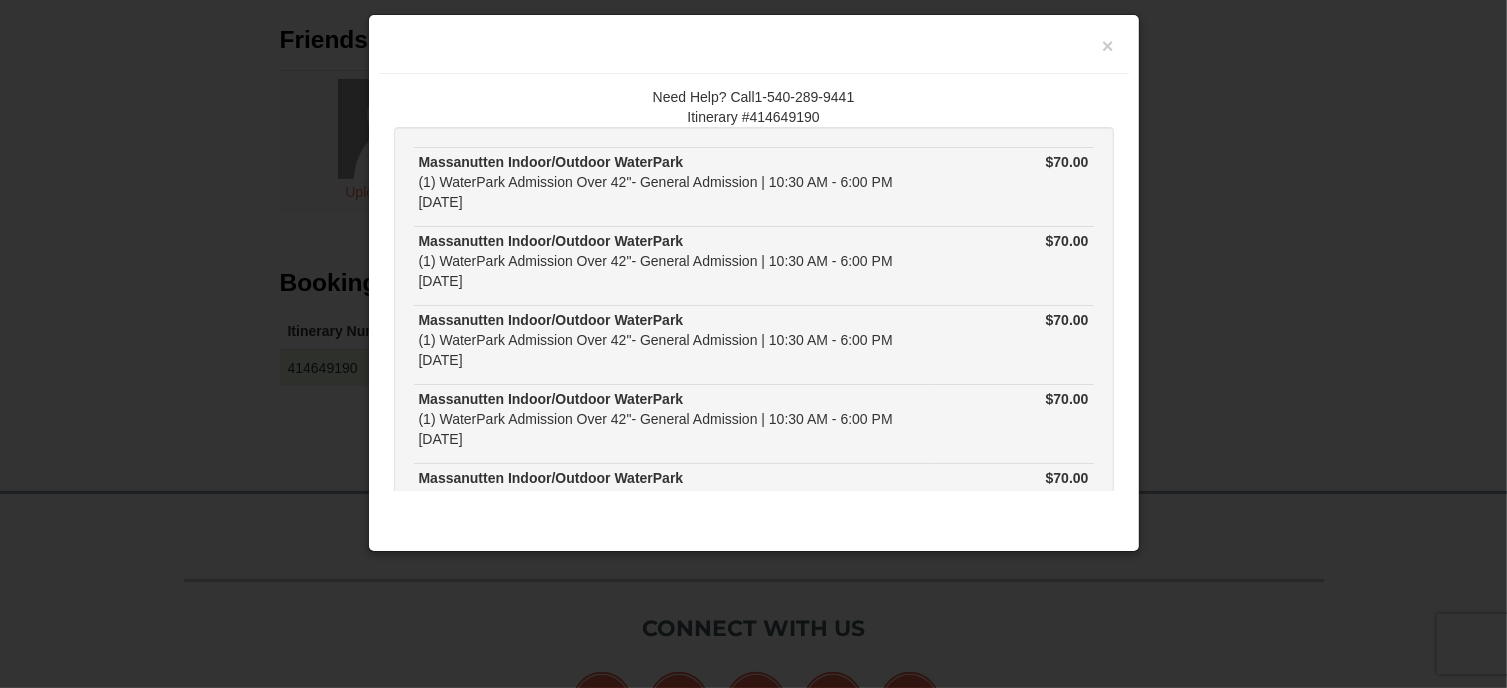 scroll, scrollTop: 0, scrollLeft: 0, axis: both 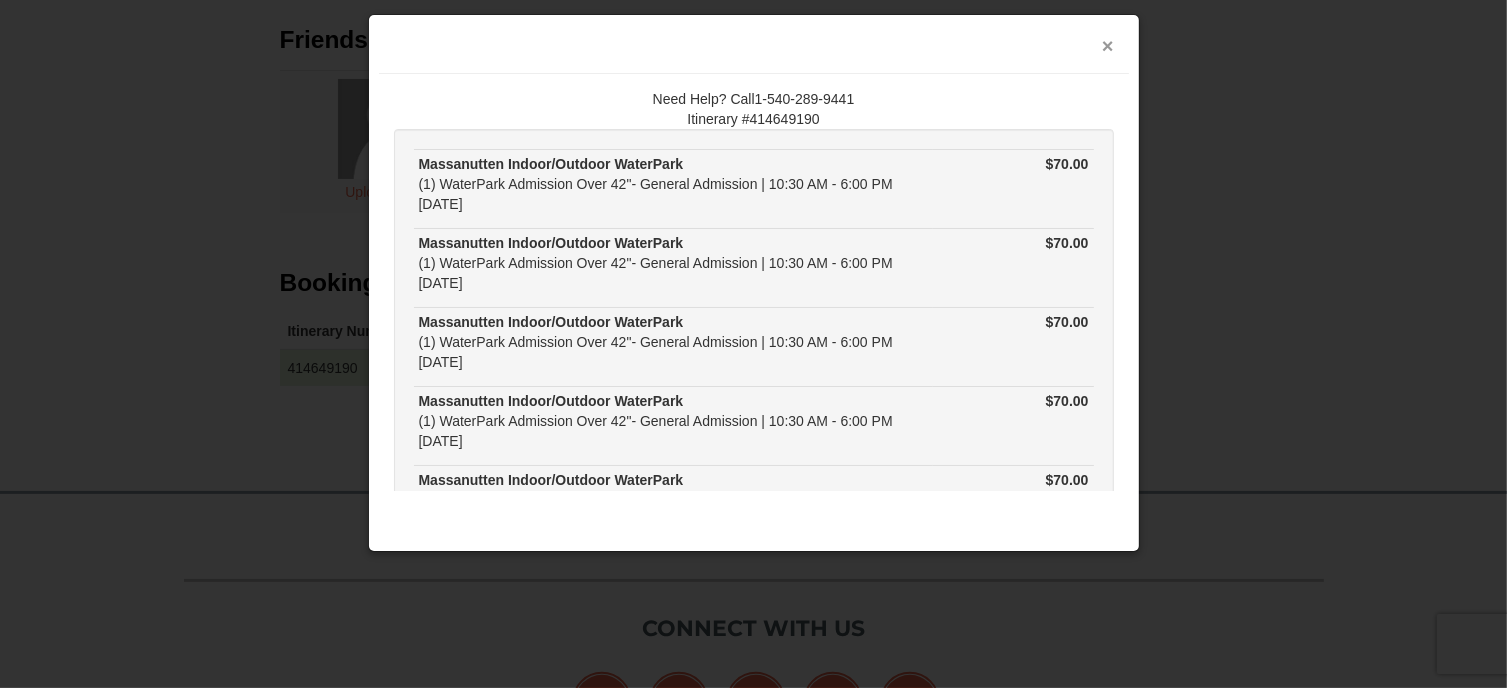 click on "×" at bounding box center [1108, 46] 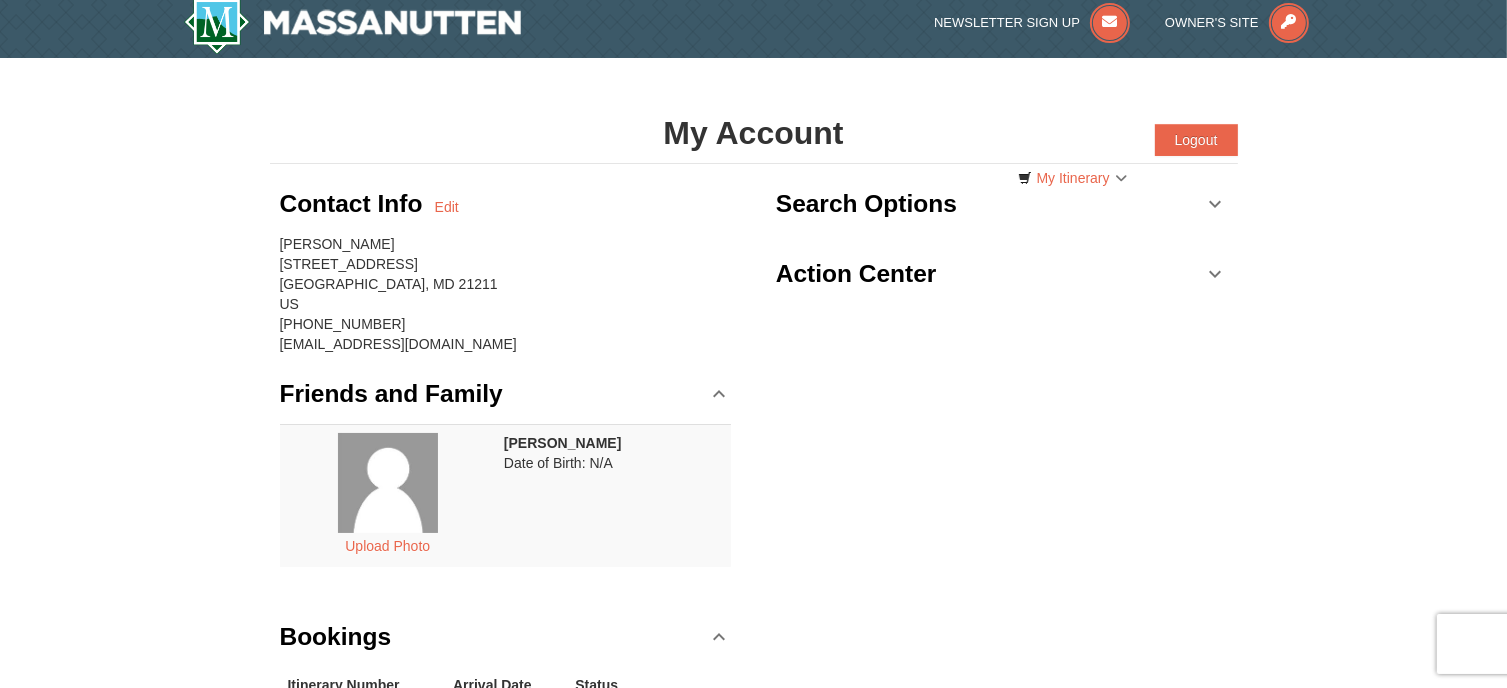 scroll, scrollTop: 0, scrollLeft: 0, axis: both 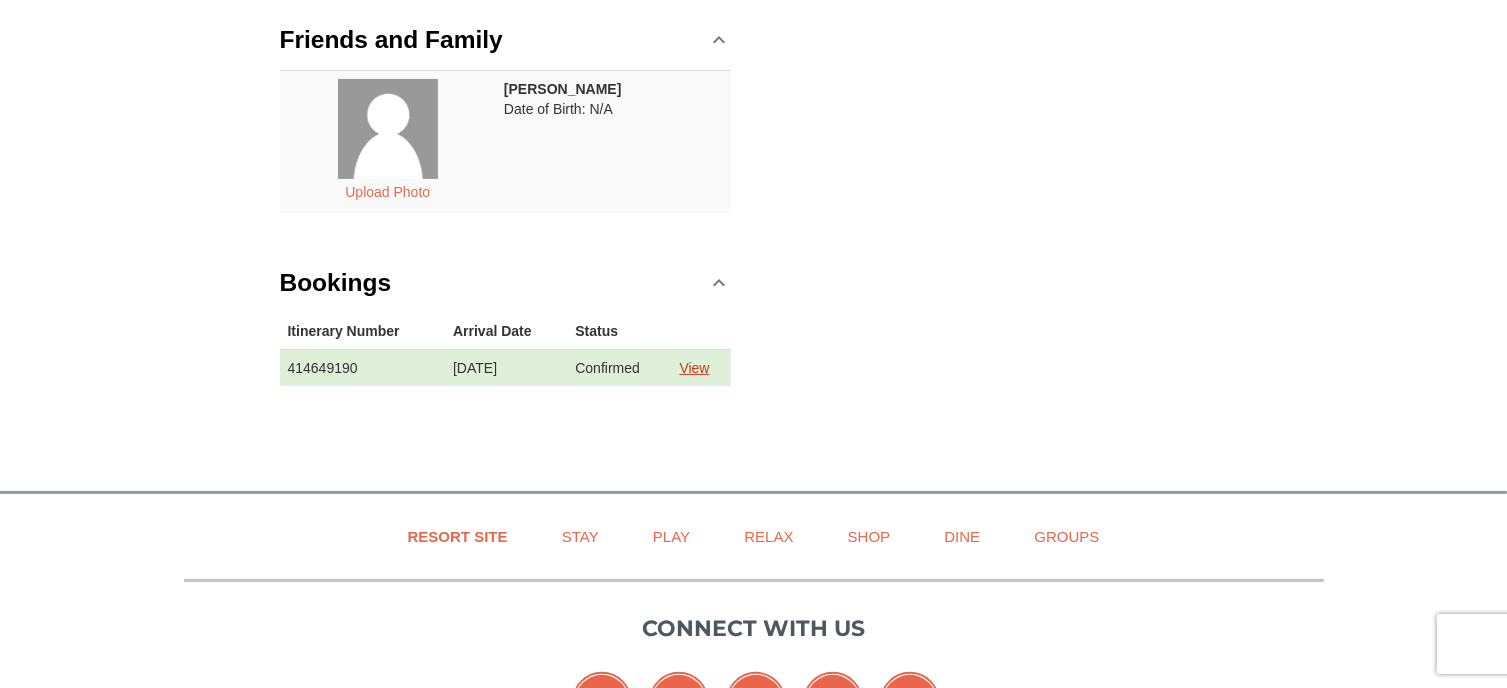 click on "View" at bounding box center [694, 368] 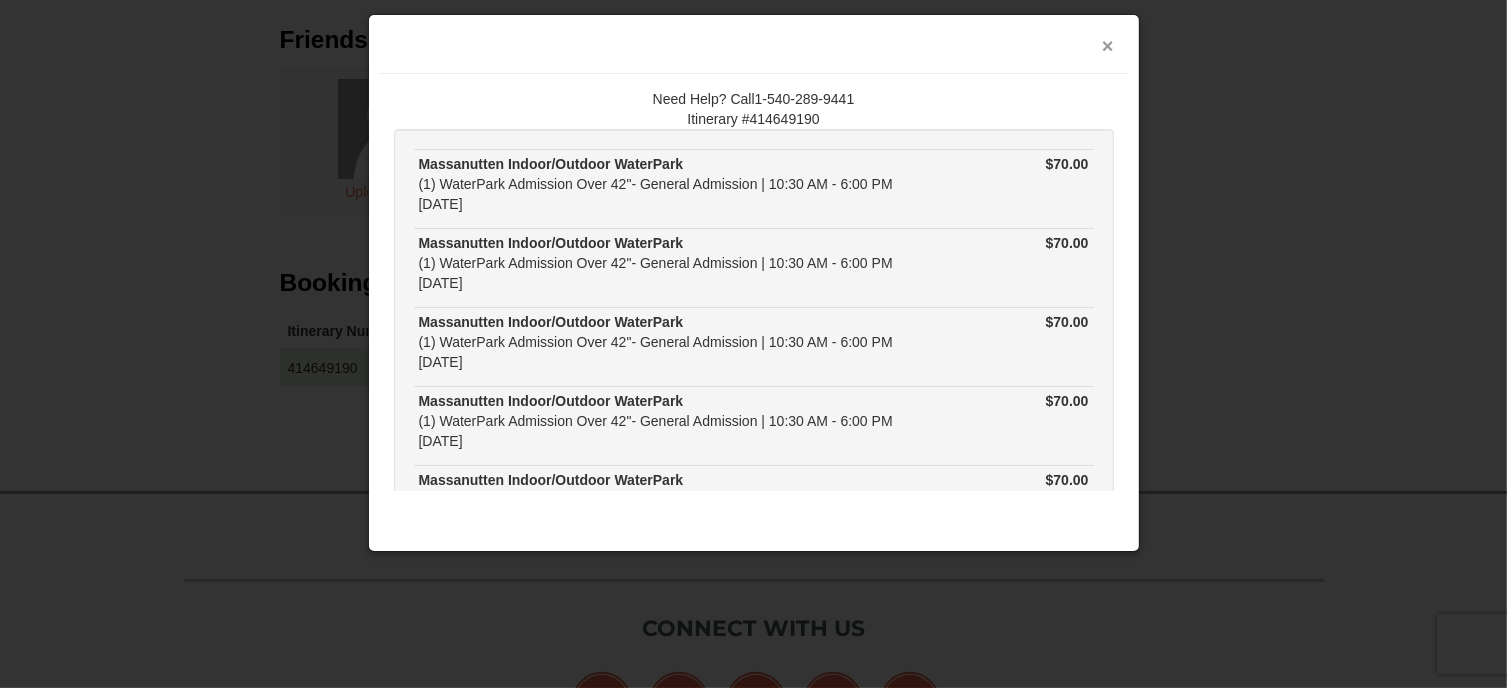 click on "×" at bounding box center (1108, 46) 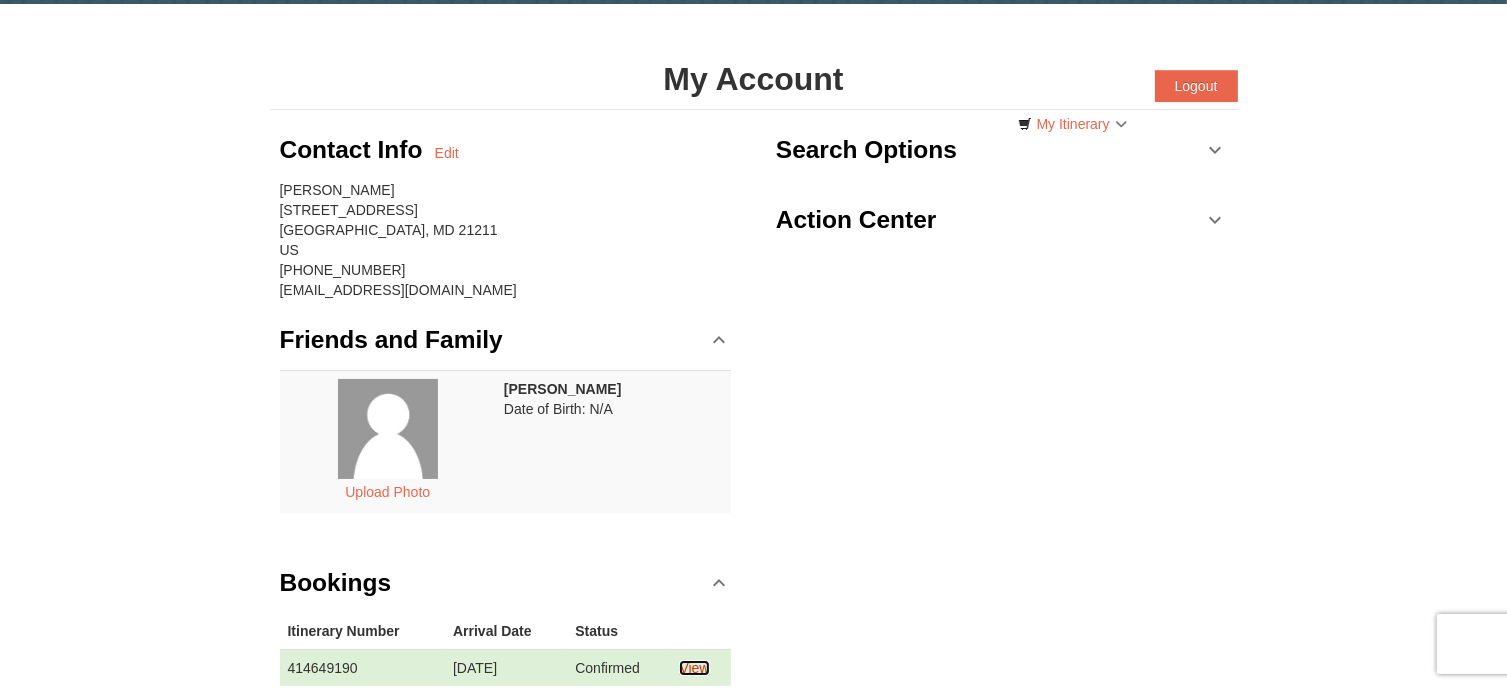 scroll, scrollTop: 0, scrollLeft: 0, axis: both 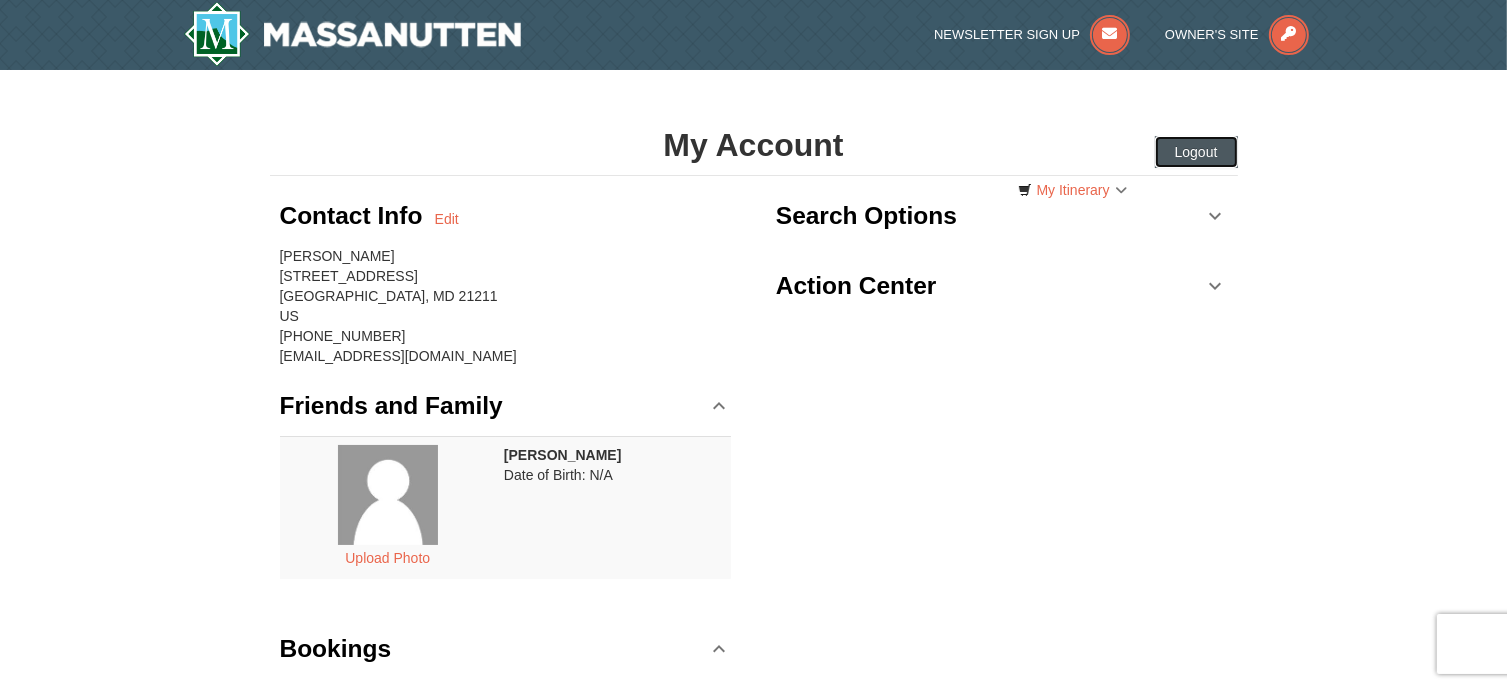click on "Logout" at bounding box center [1196, 152] 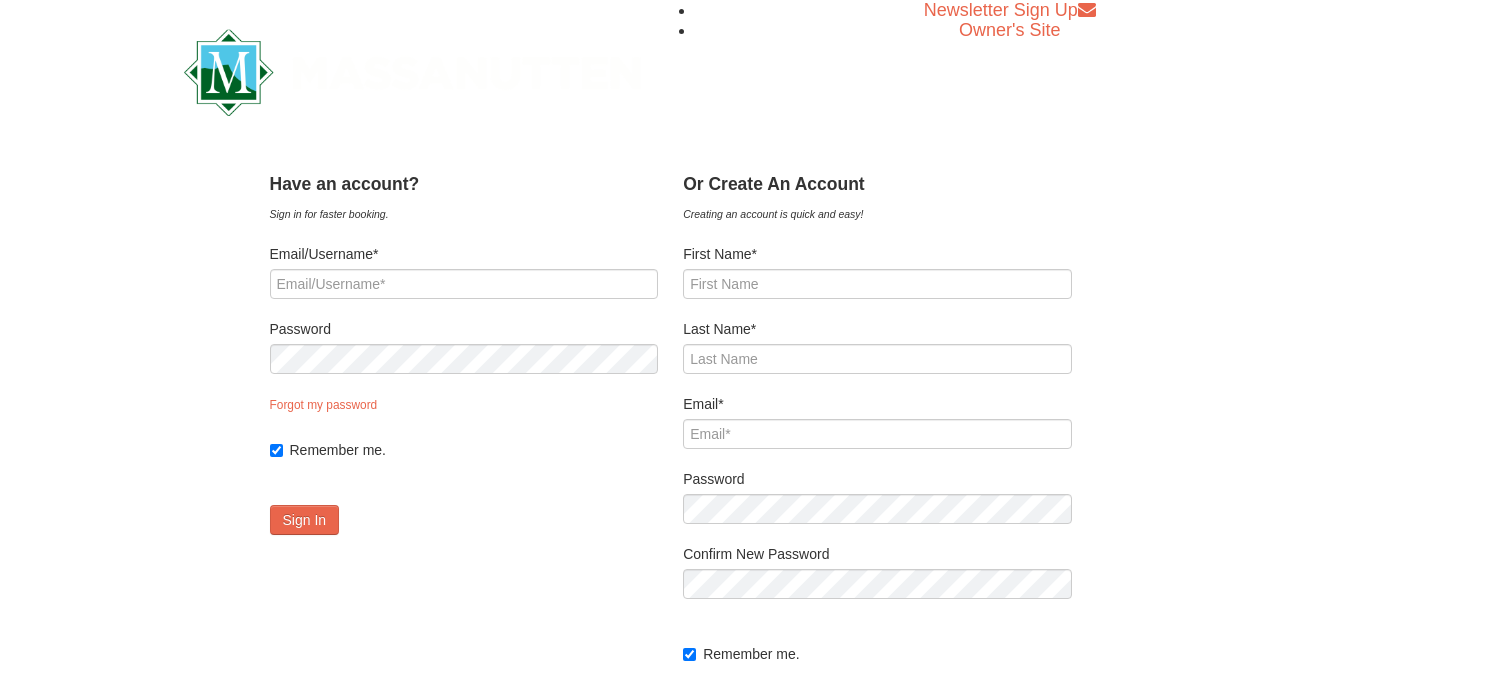 scroll, scrollTop: 0, scrollLeft: 0, axis: both 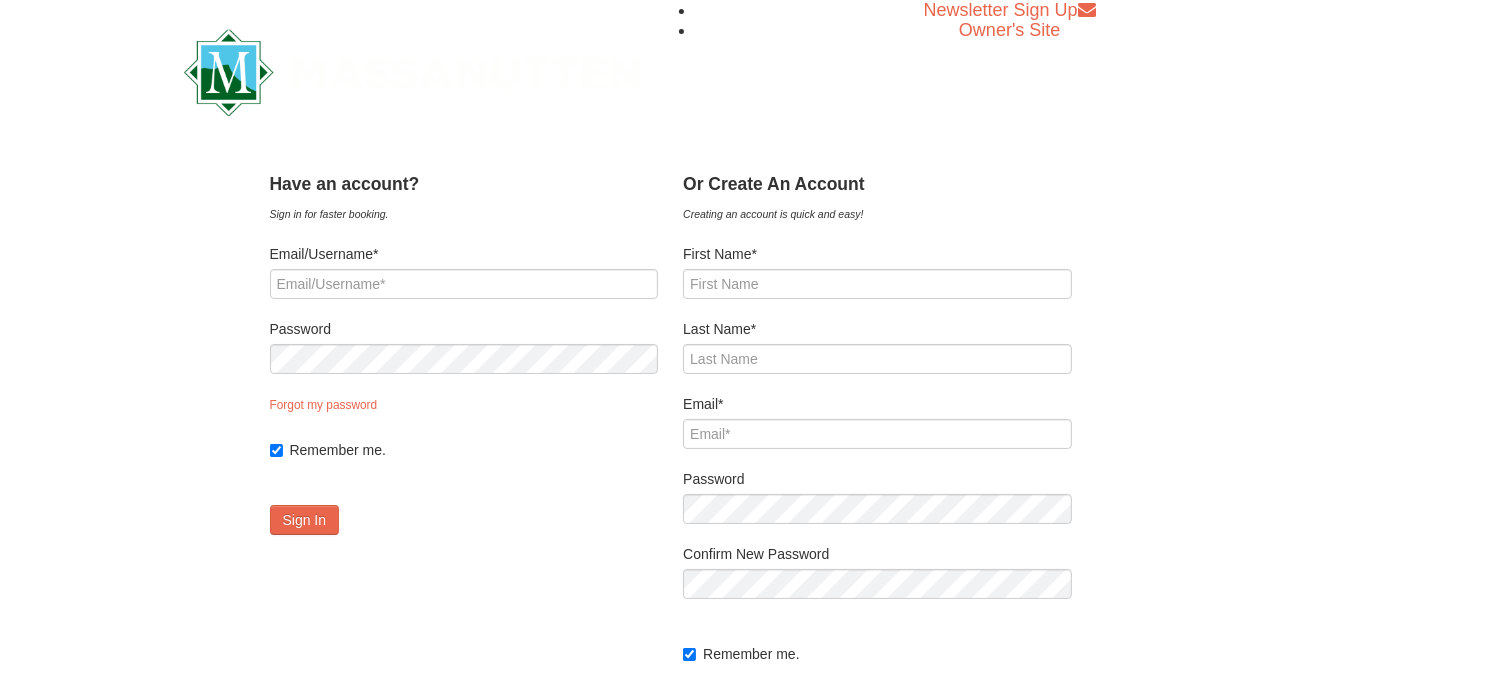 type on "[EMAIL_ADDRESS][DOMAIN_NAME]" 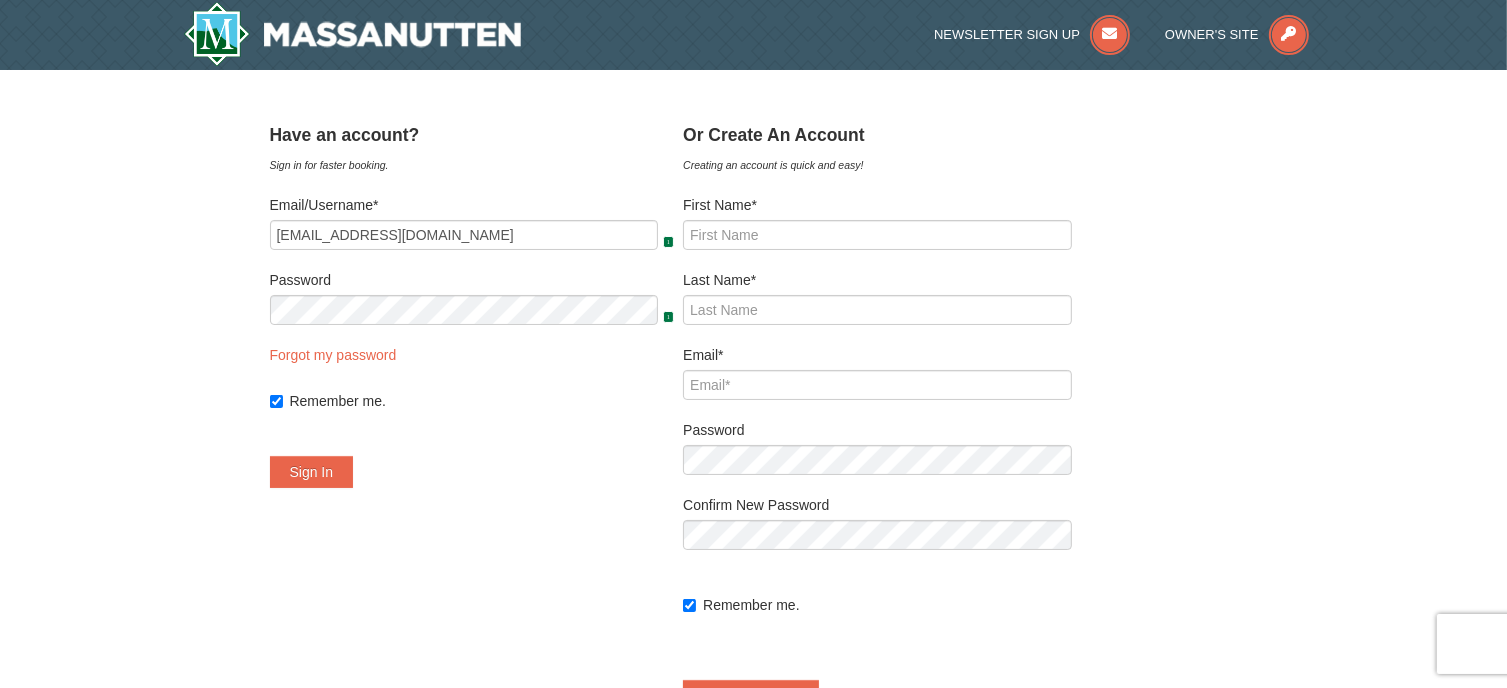 scroll, scrollTop: 0, scrollLeft: 0, axis: both 